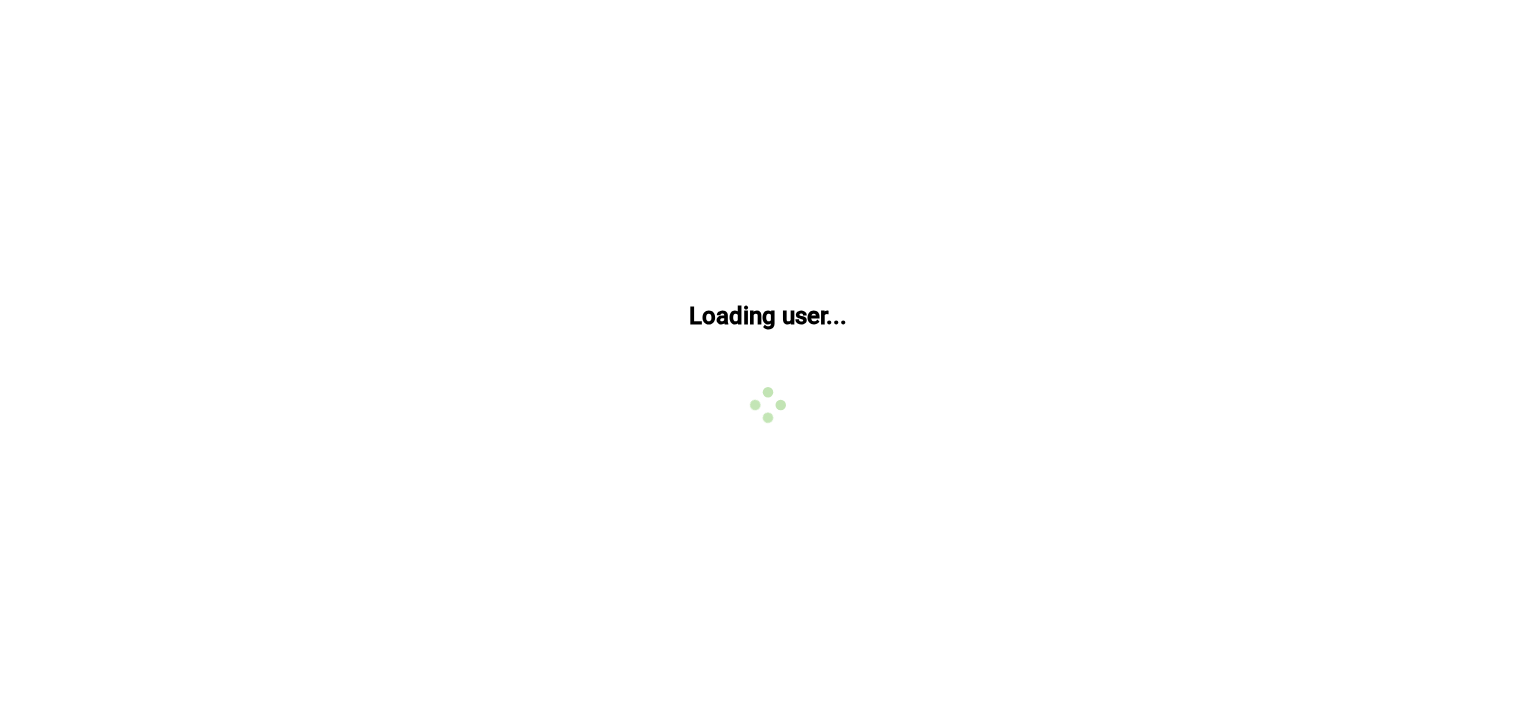 scroll, scrollTop: 0, scrollLeft: 0, axis: both 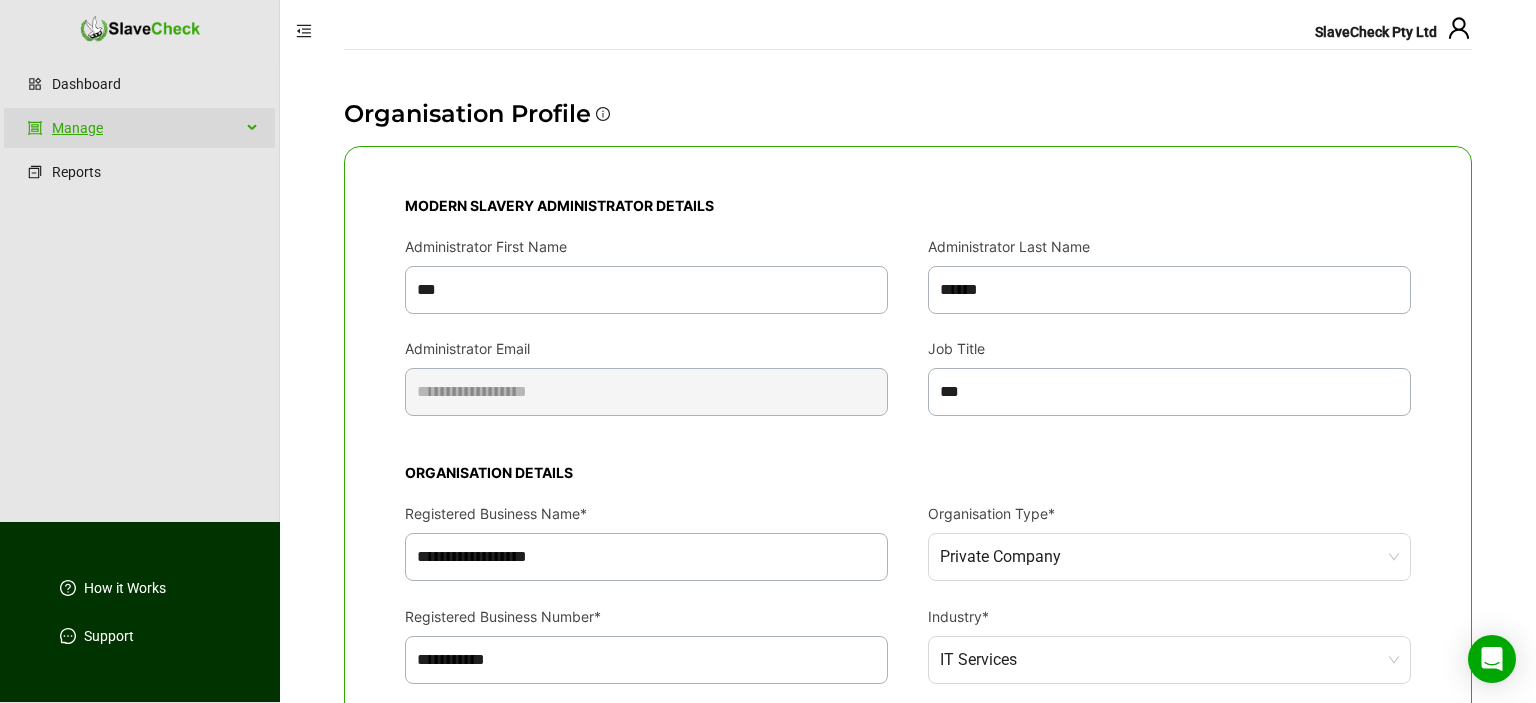 click on "Manage" at bounding box center (146, 128) 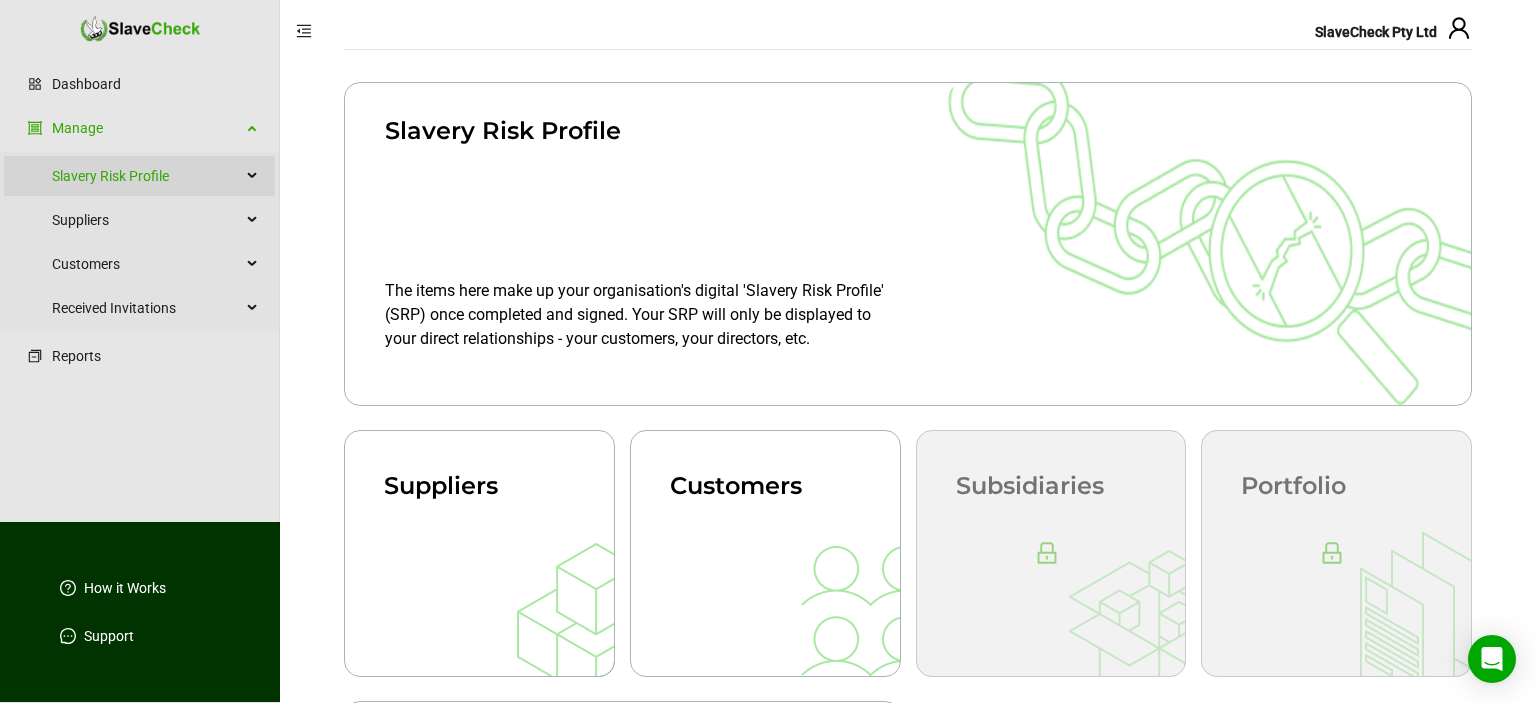 click on "Slavery Risk Profile" at bounding box center (139, 176) 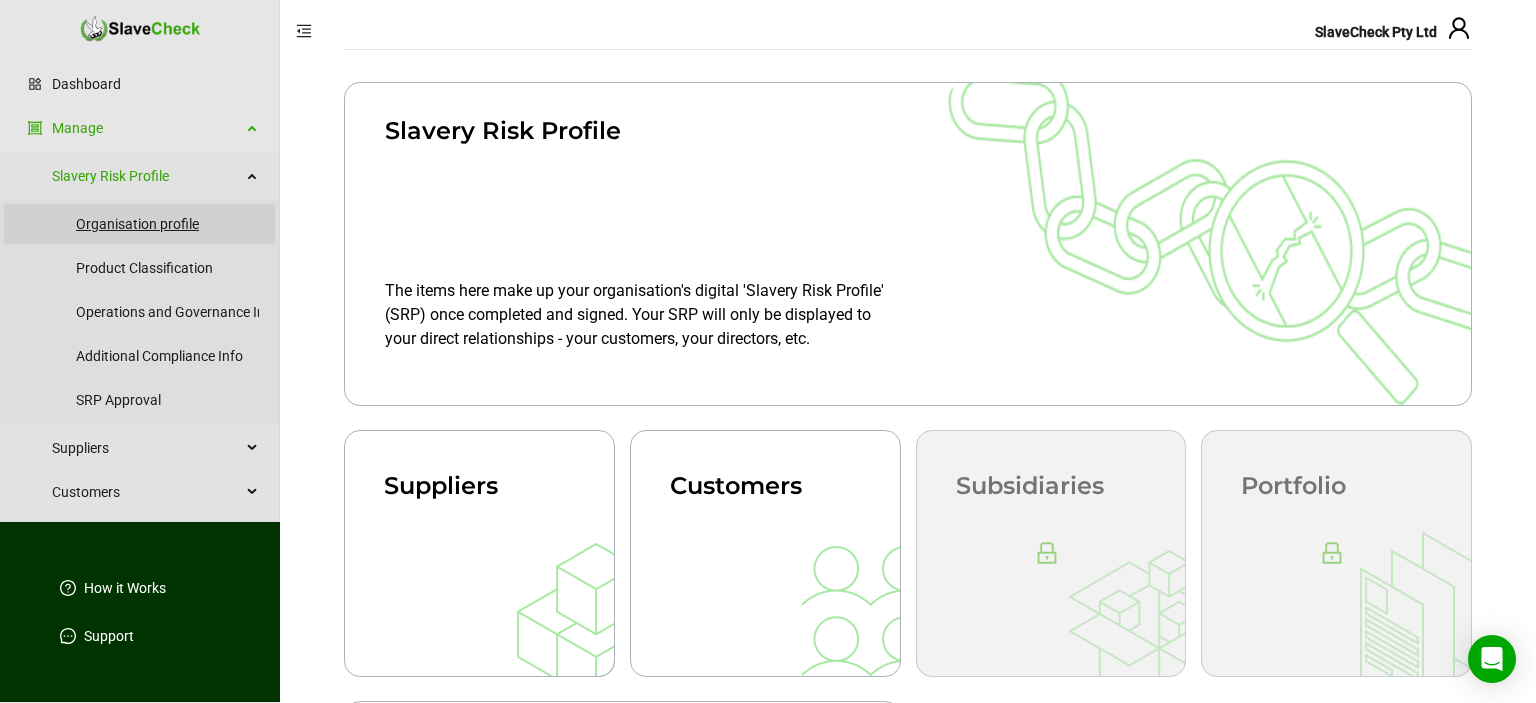 click on "Organisation profile" at bounding box center (167, 224) 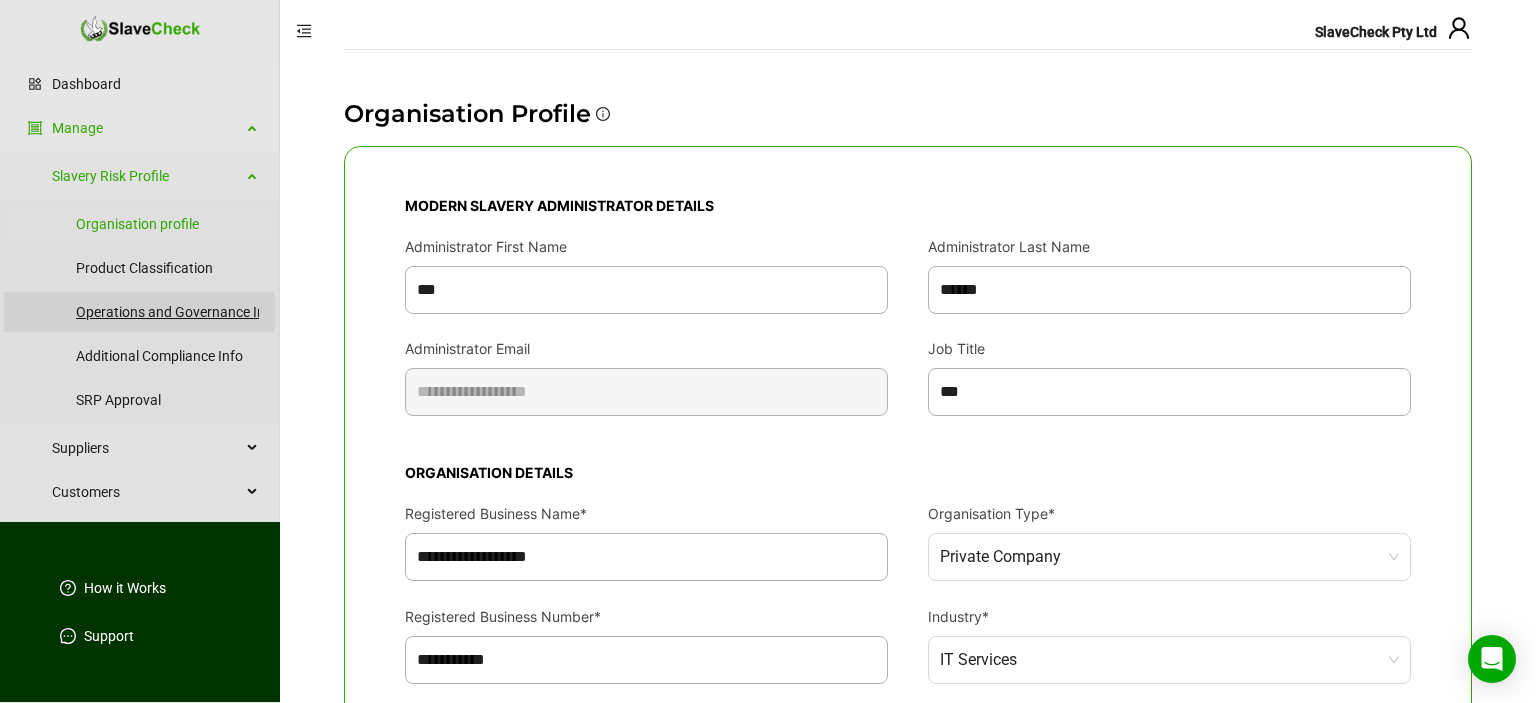 click on "Operations and Governance Info" at bounding box center (177, 312) 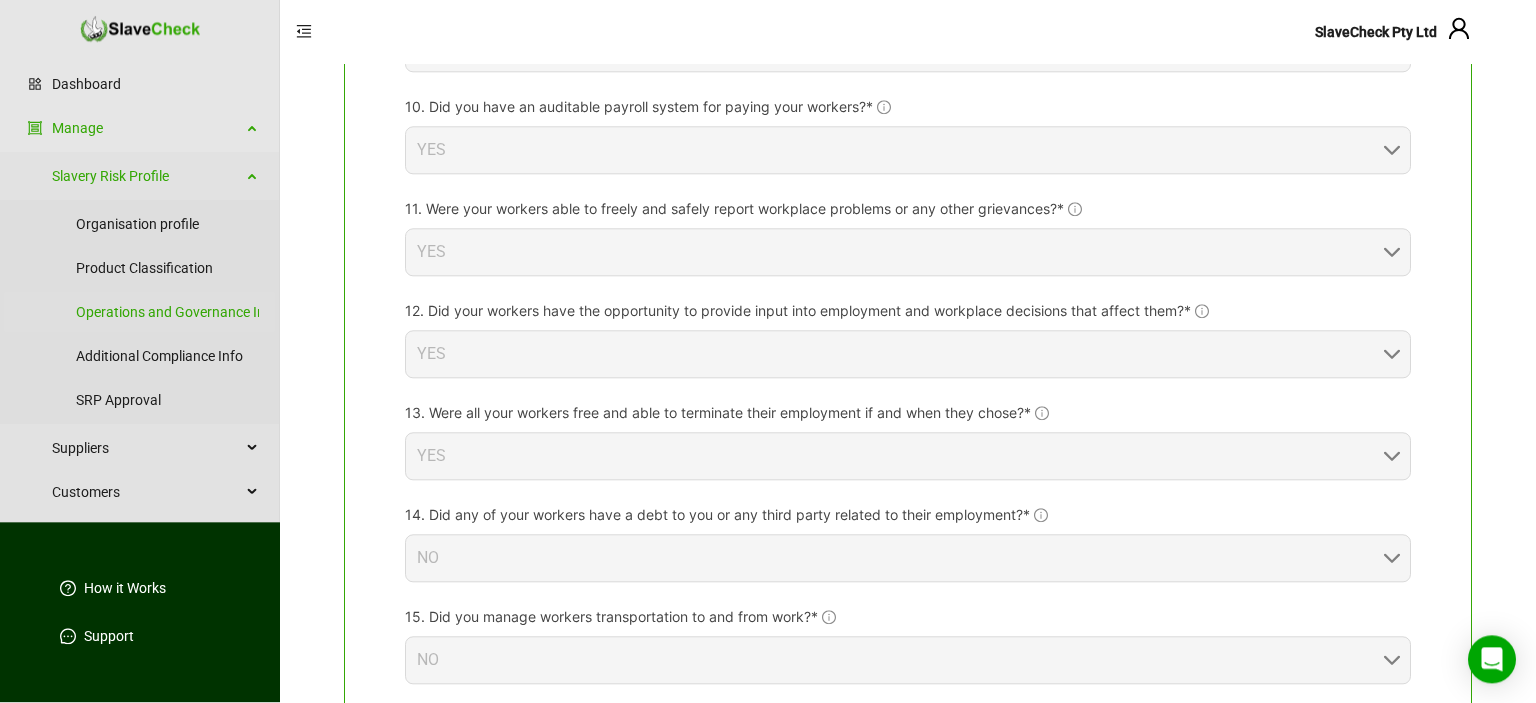 scroll, scrollTop: 1478, scrollLeft: 0, axis: vertical 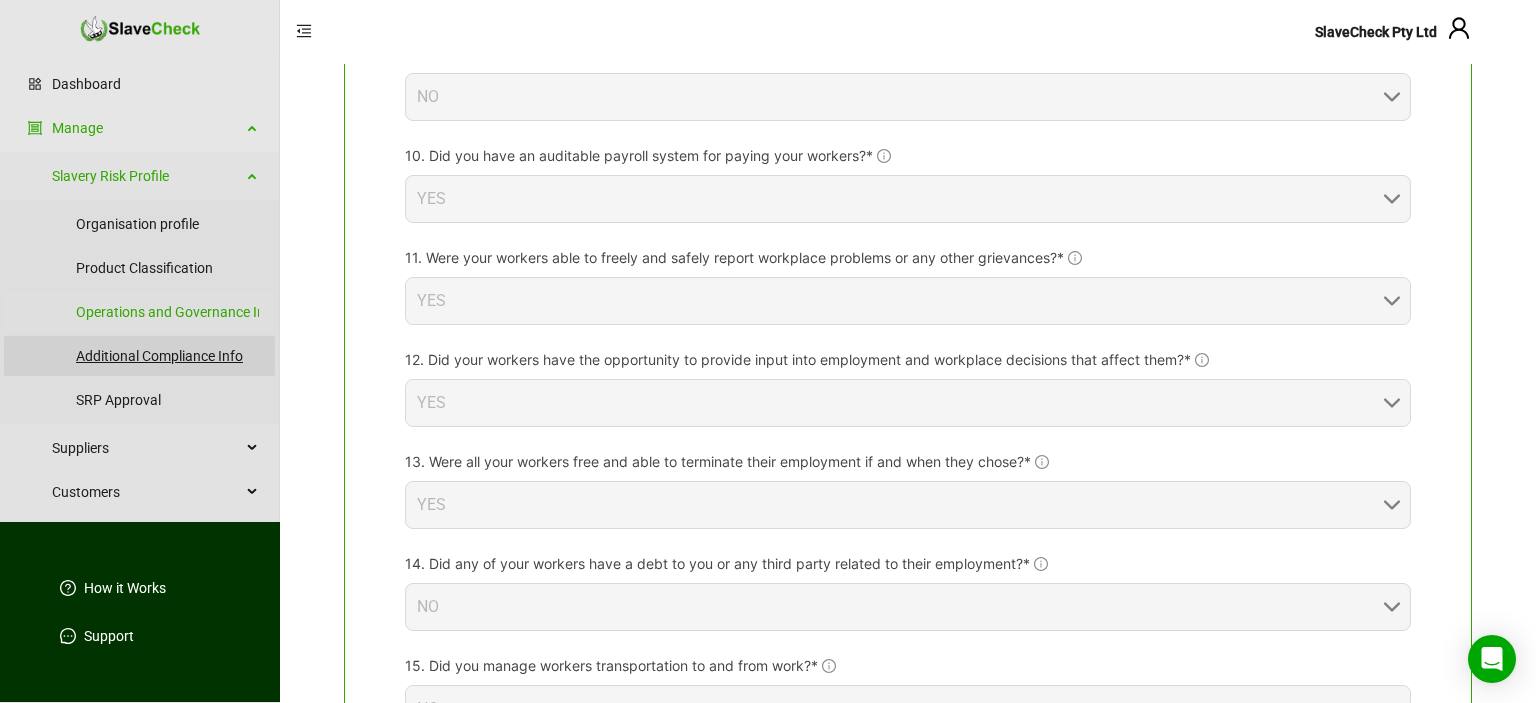 click on "Additional Compliance Info" at bounding box center (167, 356) 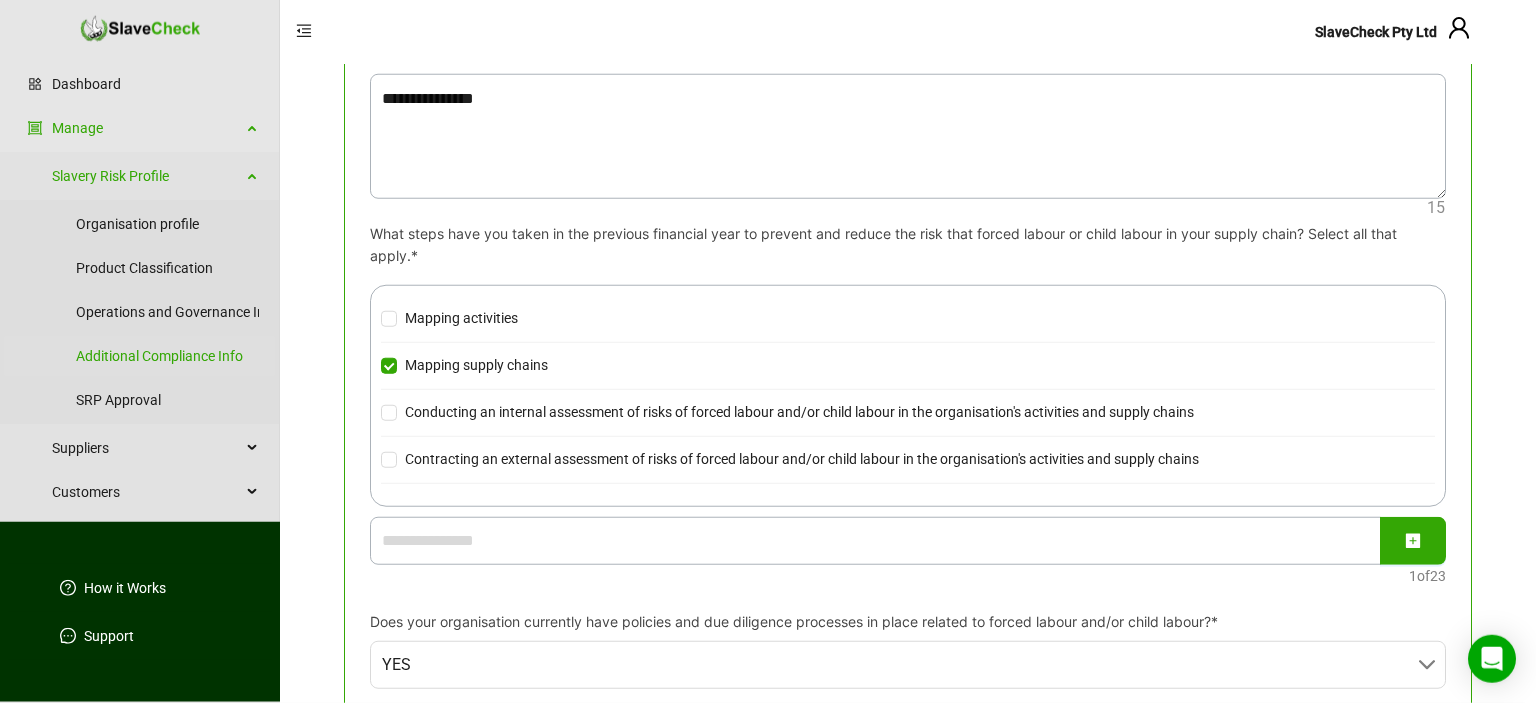 scroll, scrollTop: 422, scrollLeft: 0, axis: vertical 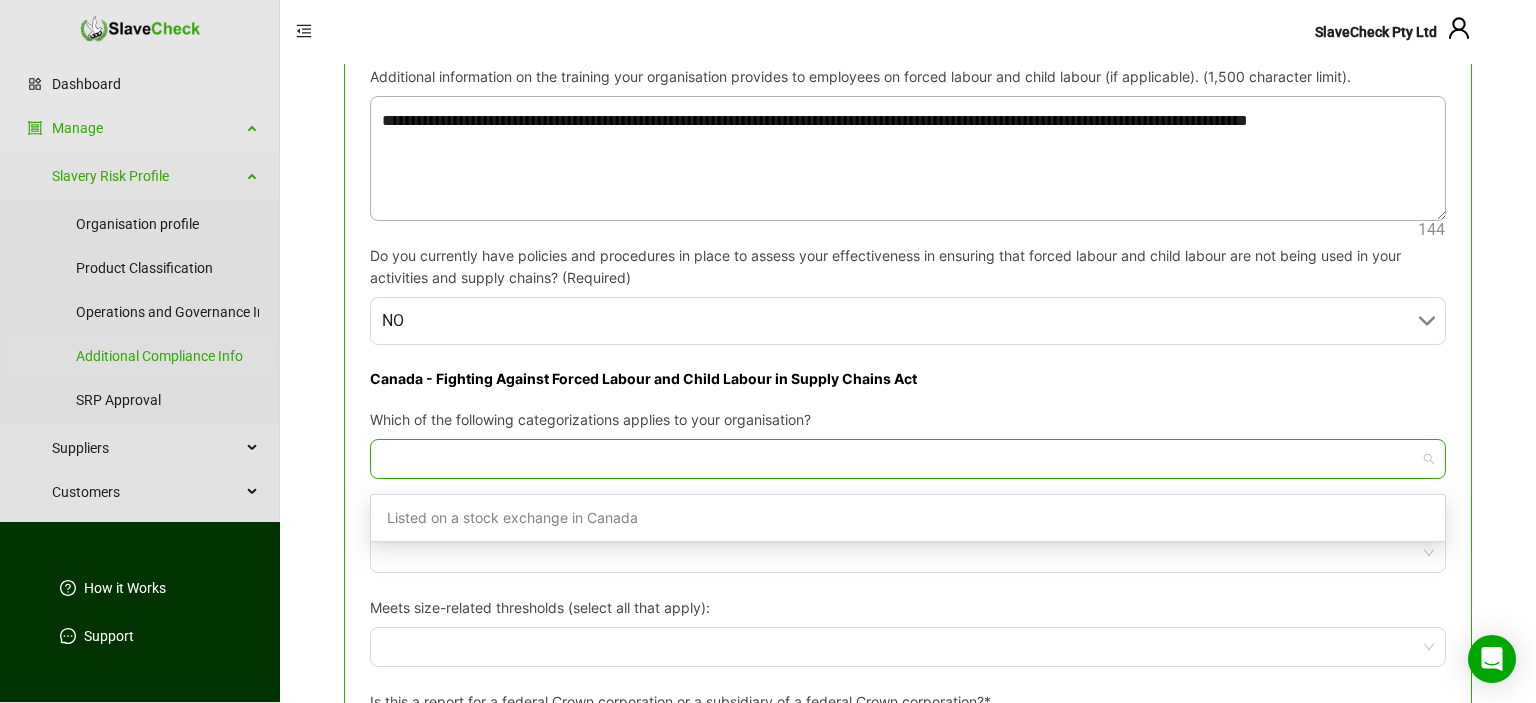 click at bounding box center (897, 459) 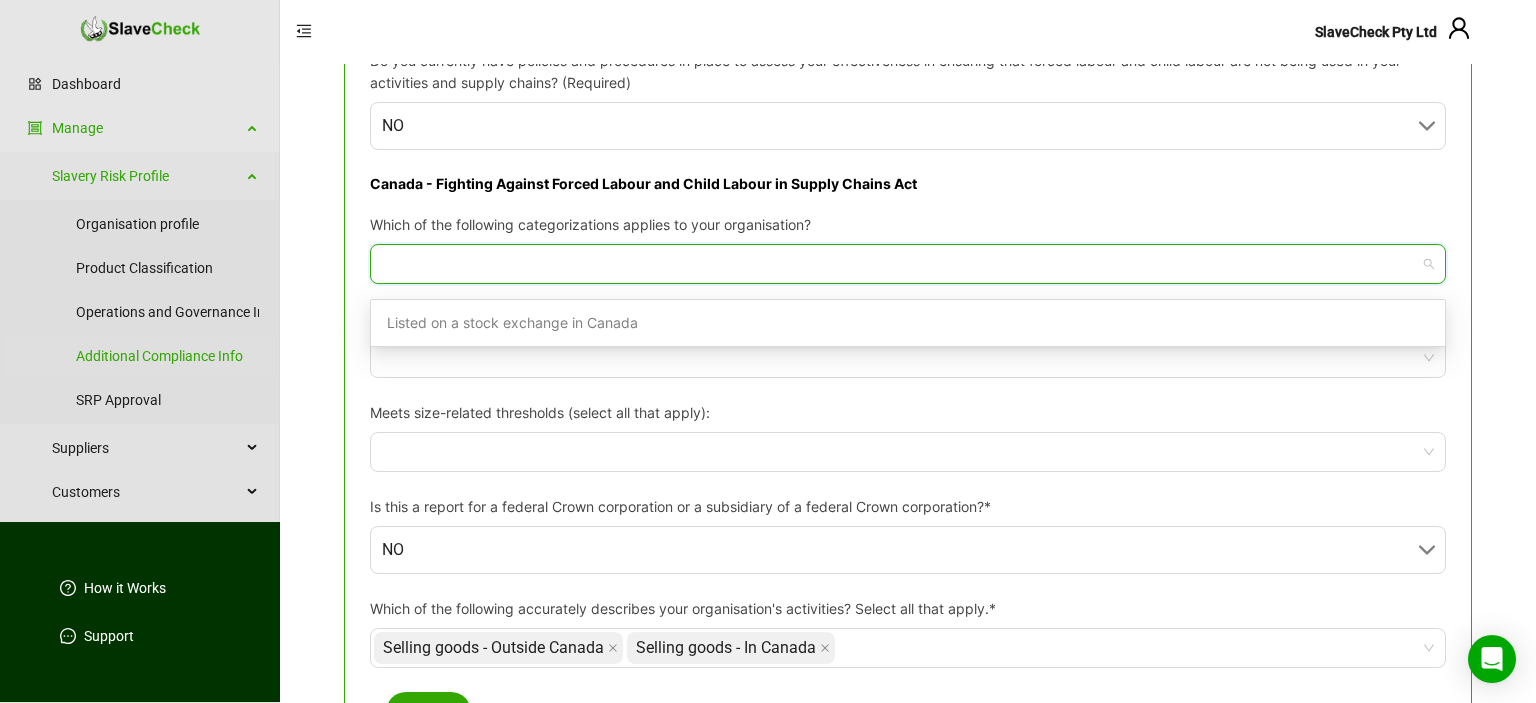 scroll, scrollTop: 2890, scrollLeft: 0, axis: vertical 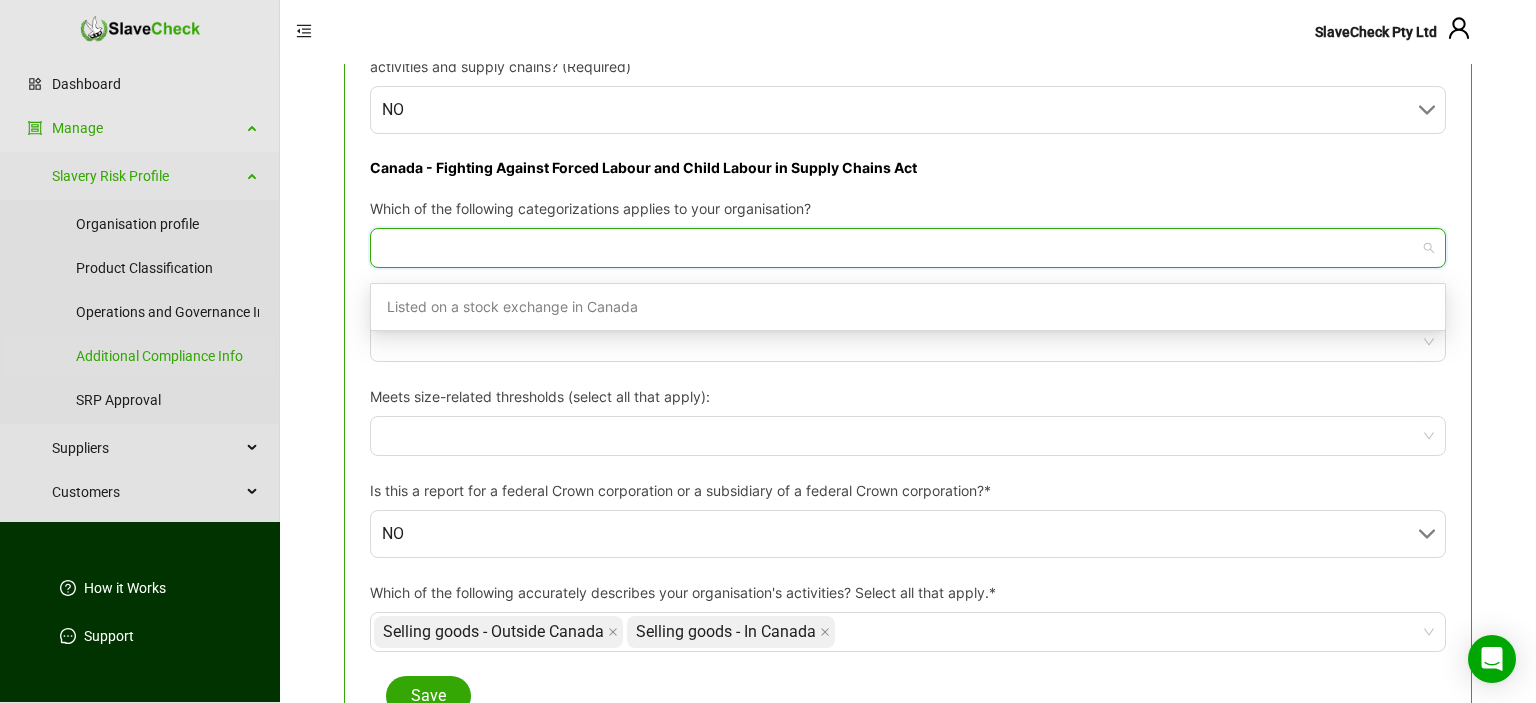 click on "Listed on a stock exchange in Canada" at bounding box center (908, 307) 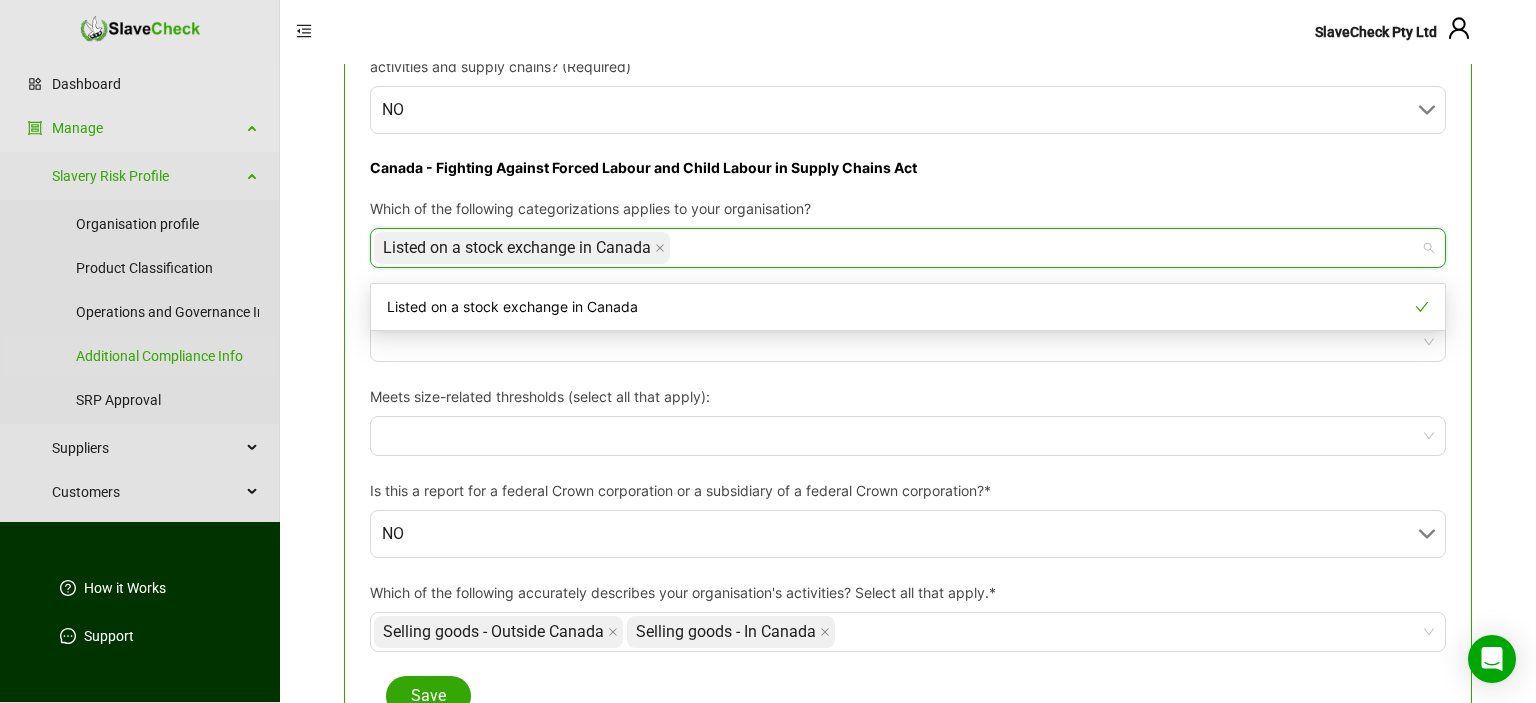 click on "Listed on a stock exchange in Canada" at bounding box center (908, 307) 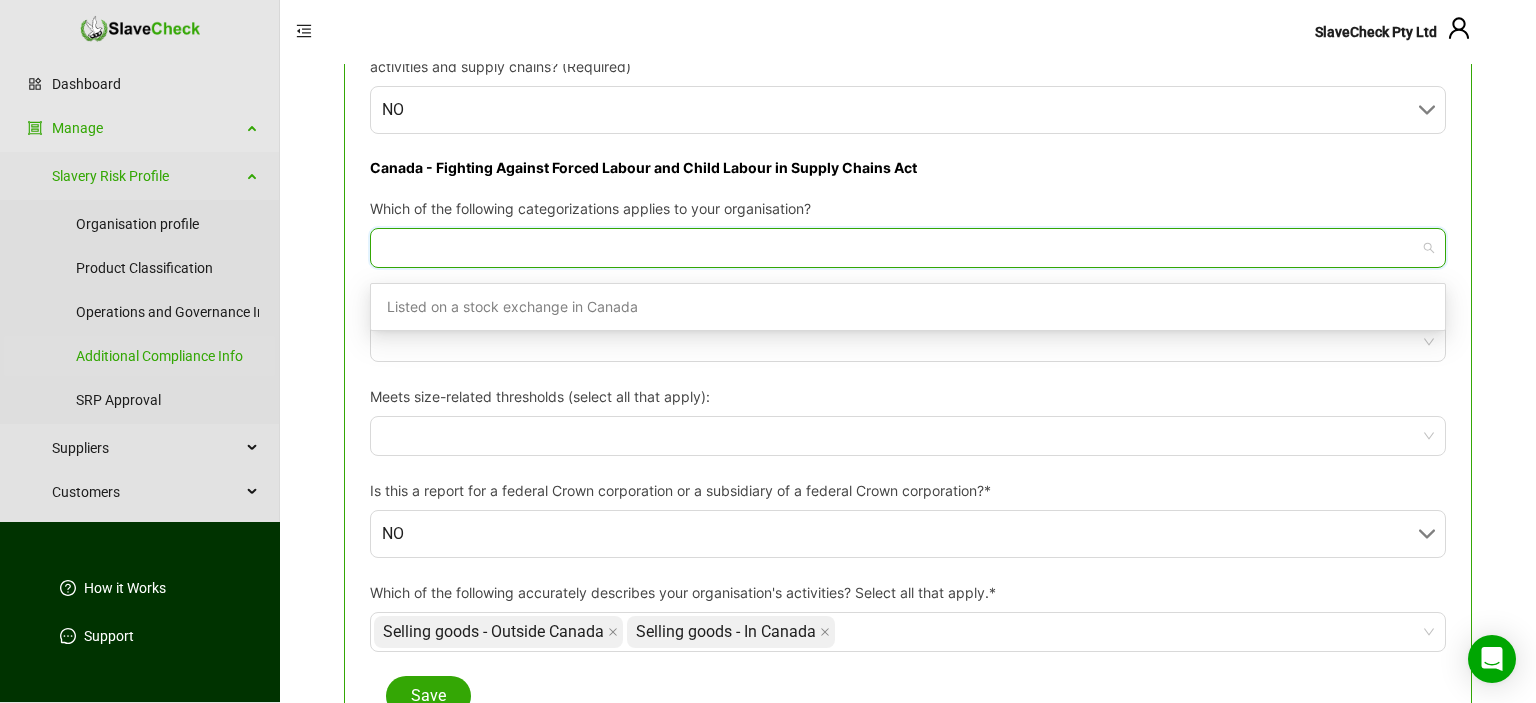 click on "Listed on a stock exchange in Canada" at bounding box center [908, 307] 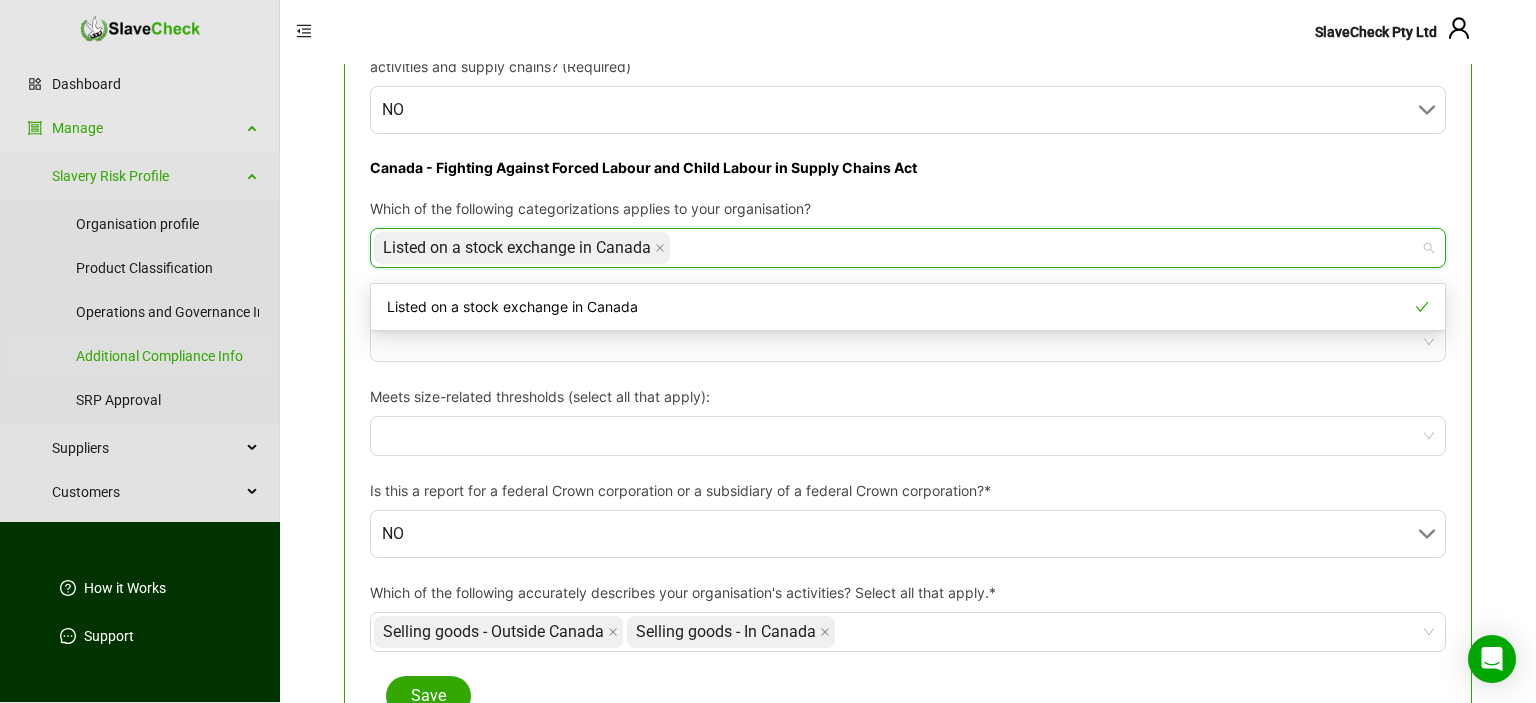 click on "Listed on a stock exchange in Canada" at bounding box center (908, 307) 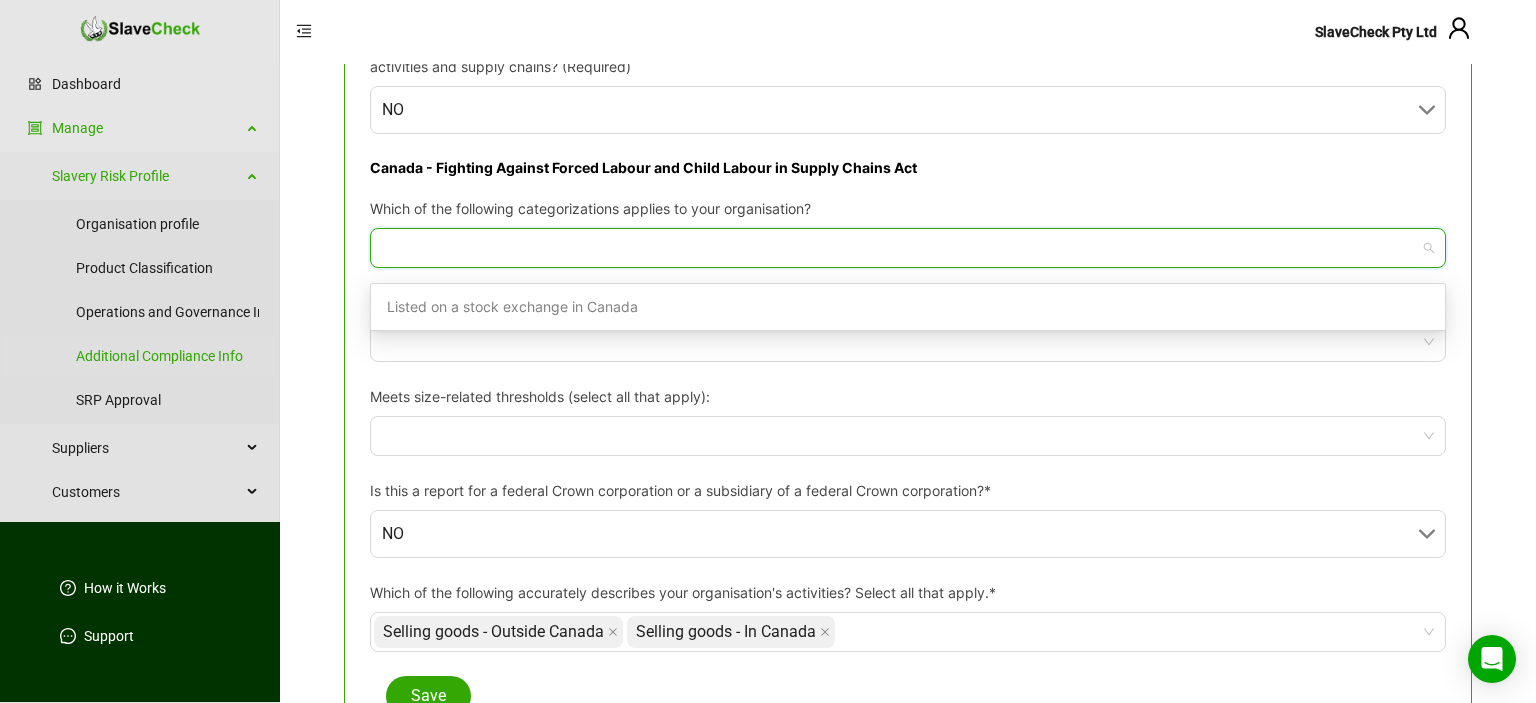 click on "Which of the following categorizations applies to your organisation?" at bounding box center [908, 213] 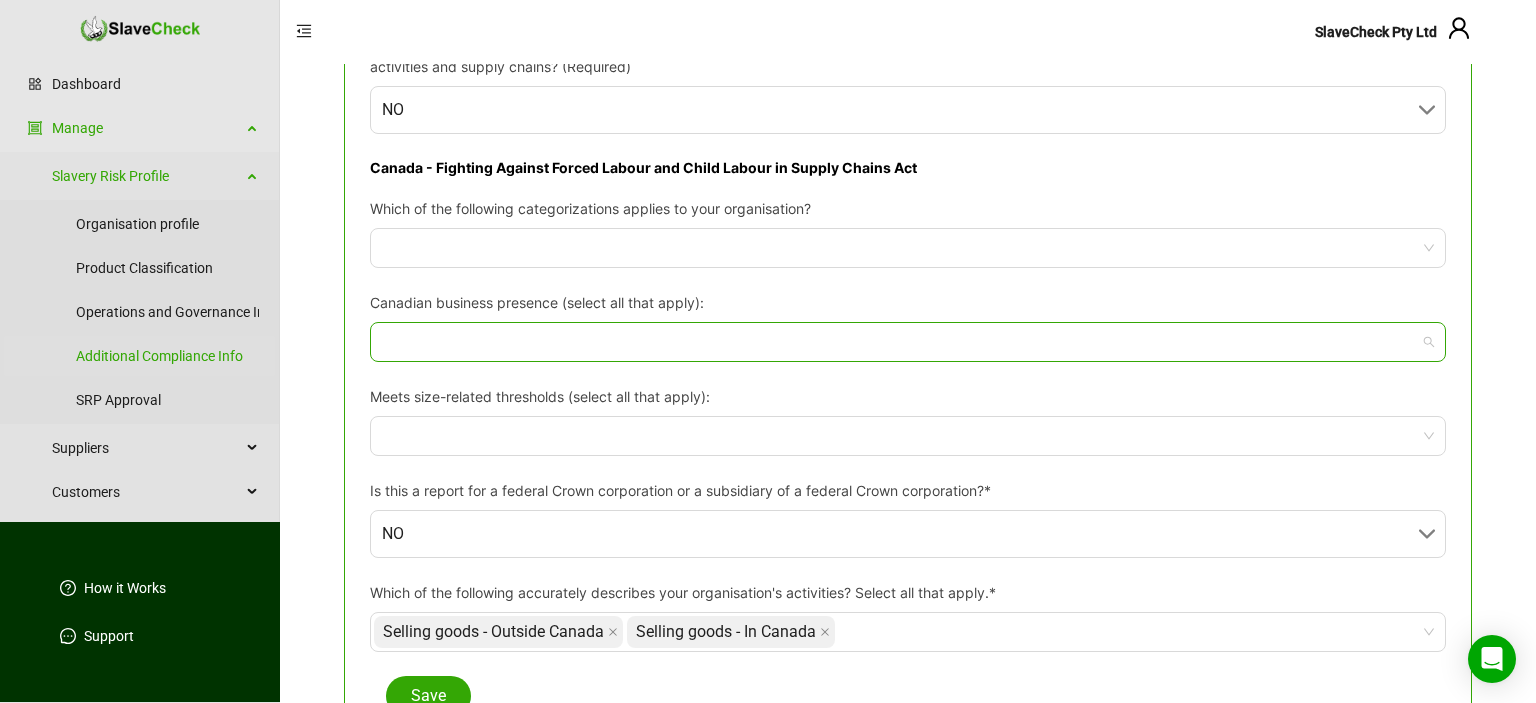 click at bounding box center (897, 342) 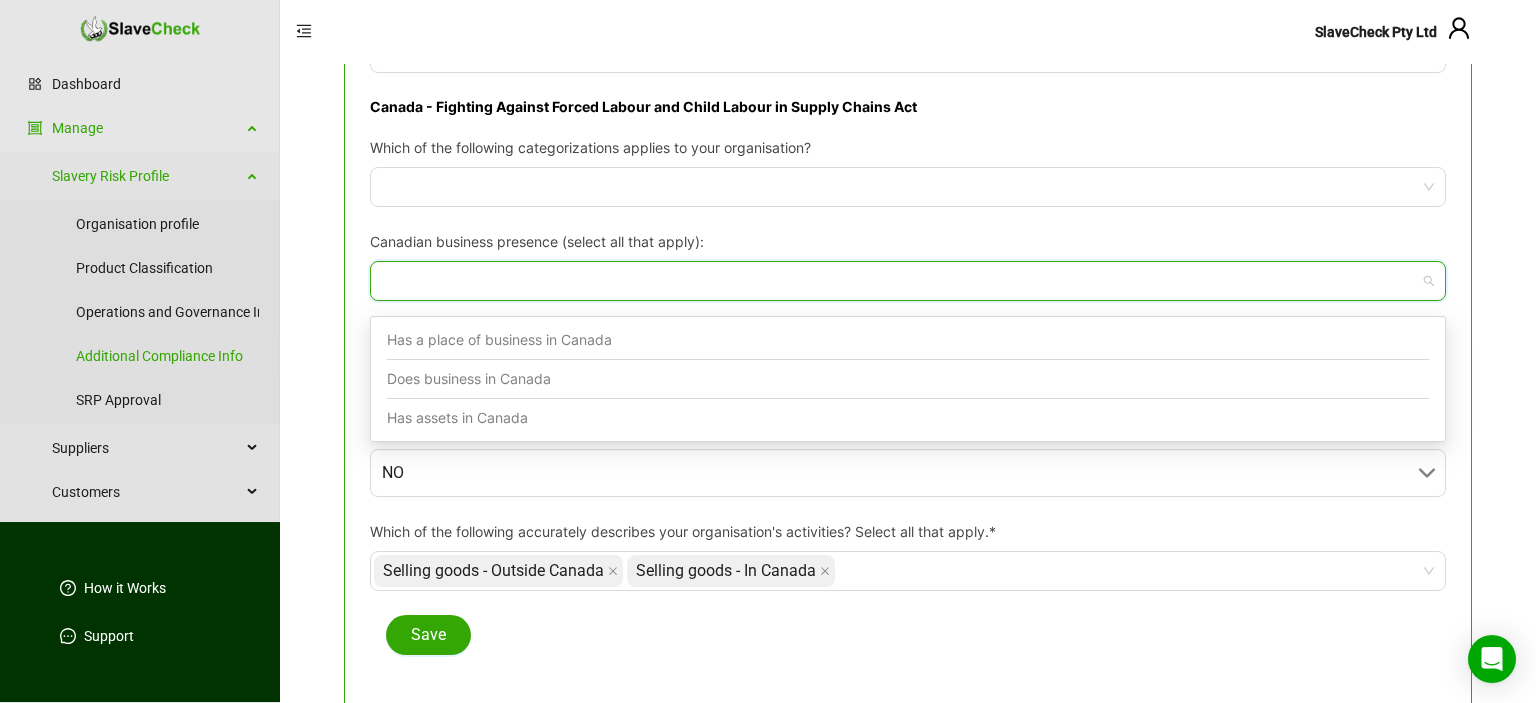 scroll, scrollTop: 2996, scrollLeft: 0, axis: vertical 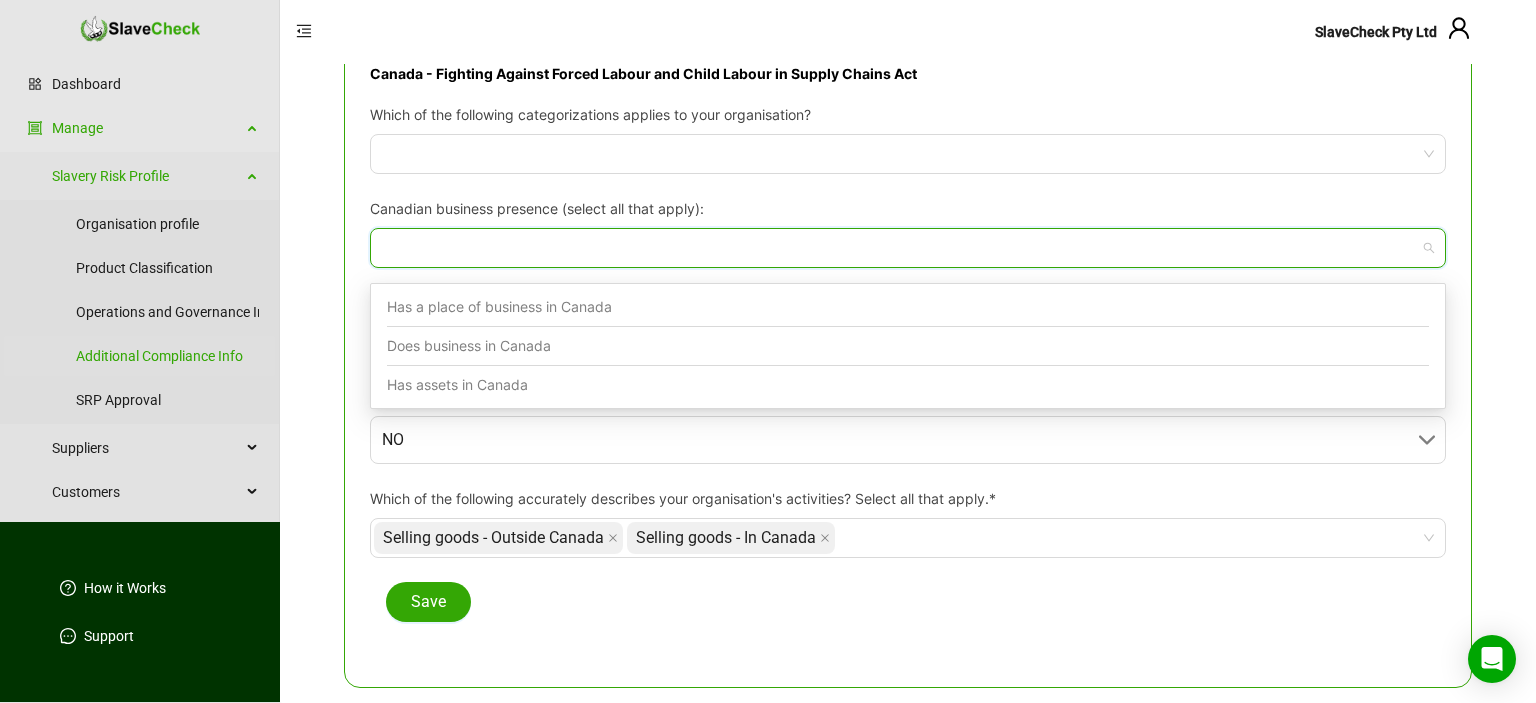 click on "**********" at bounding box center (908, -999) 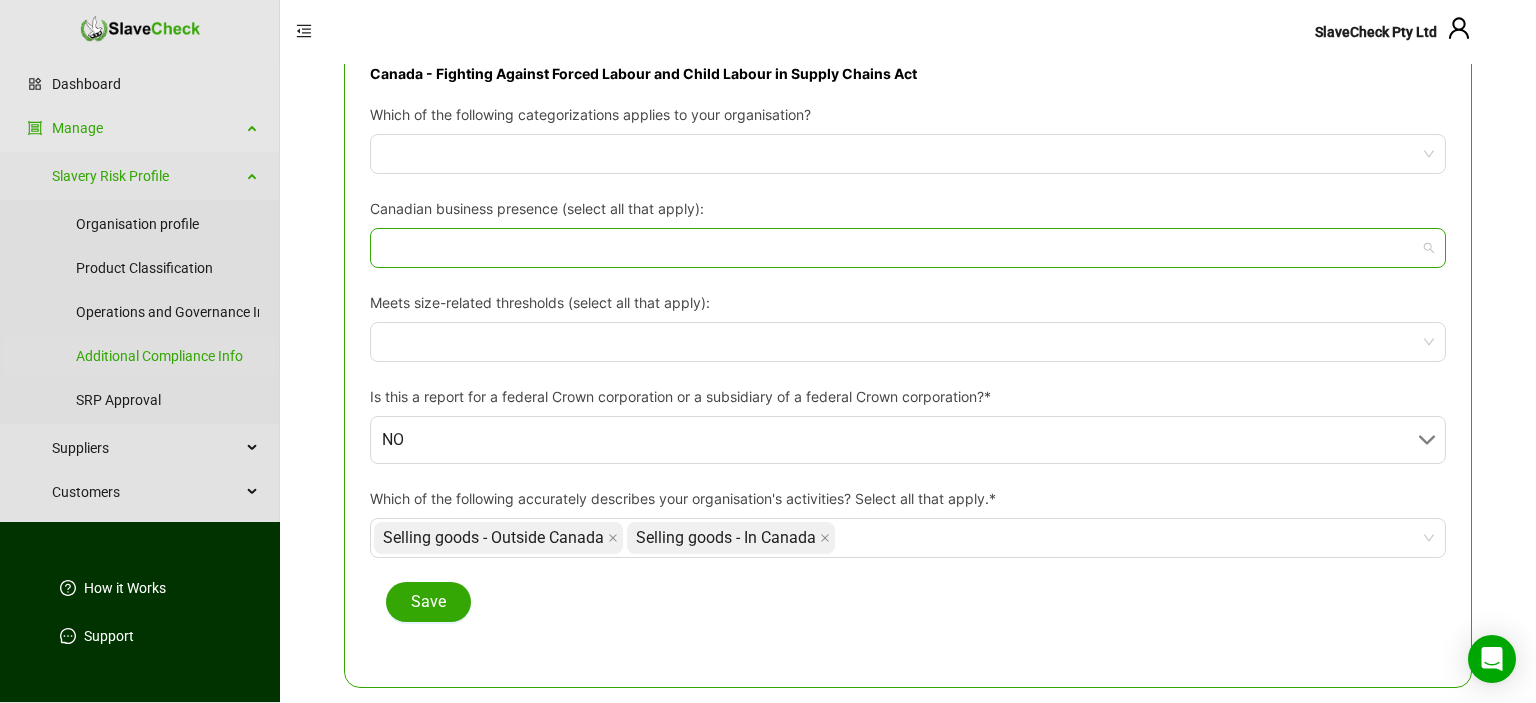 click at bounding box center [897, 248] 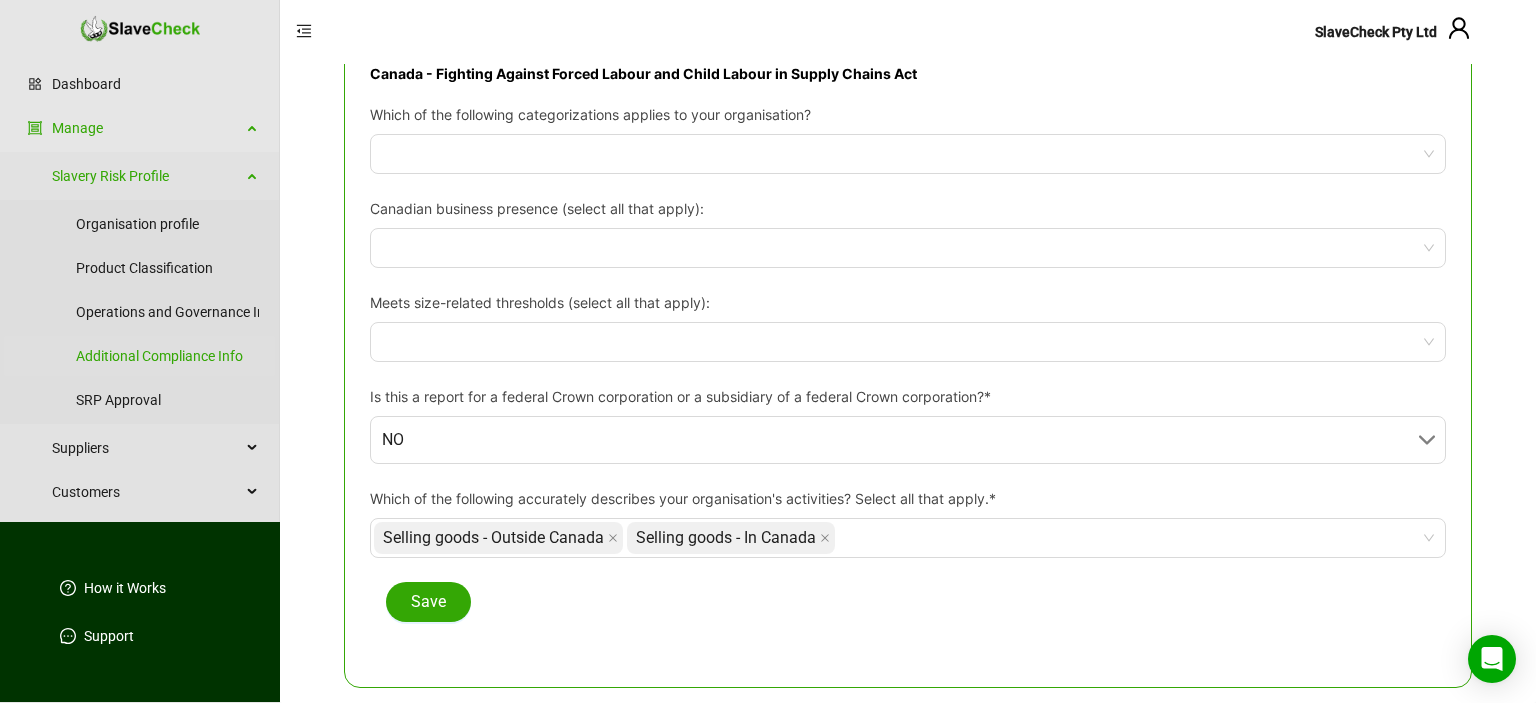 click on "**********" at bounding box center (908, -999) 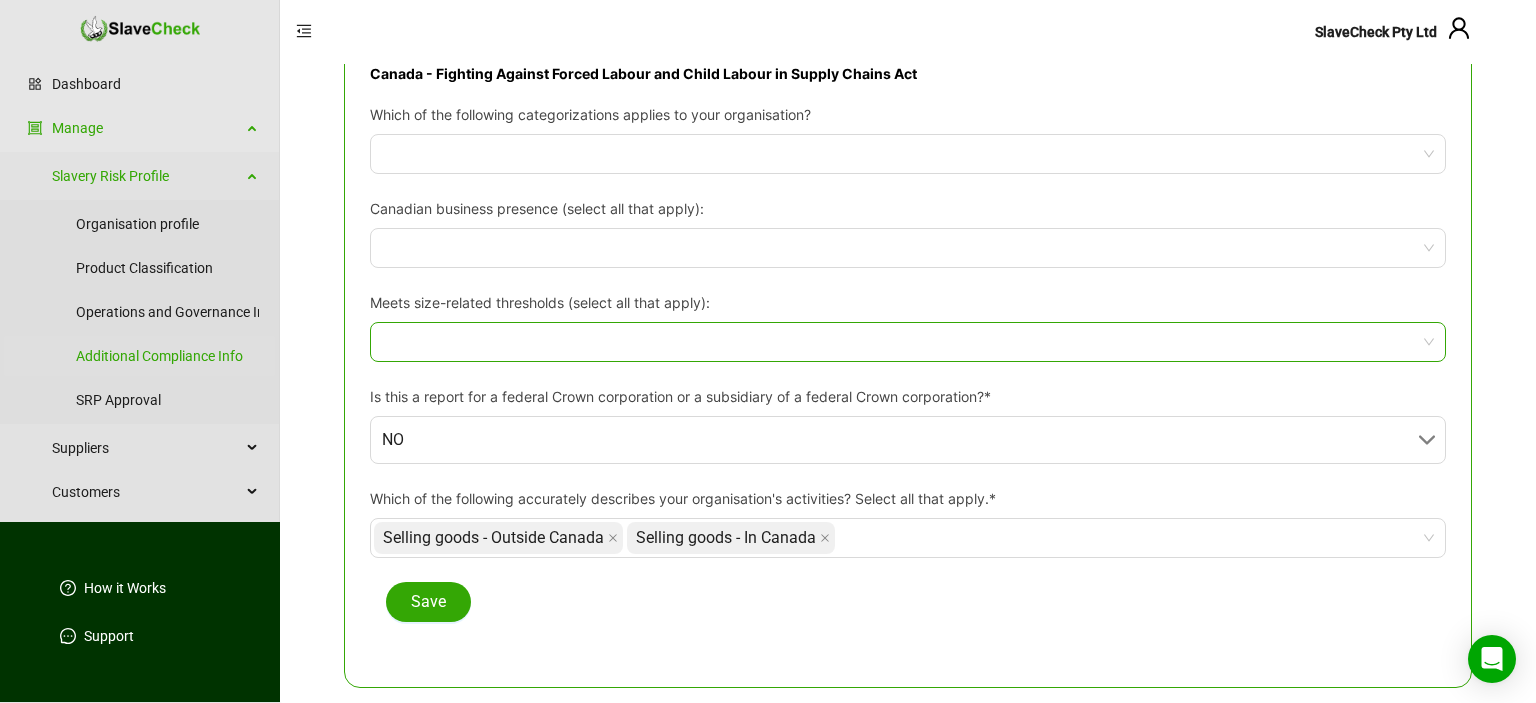 click at bounding box center (897, 342) 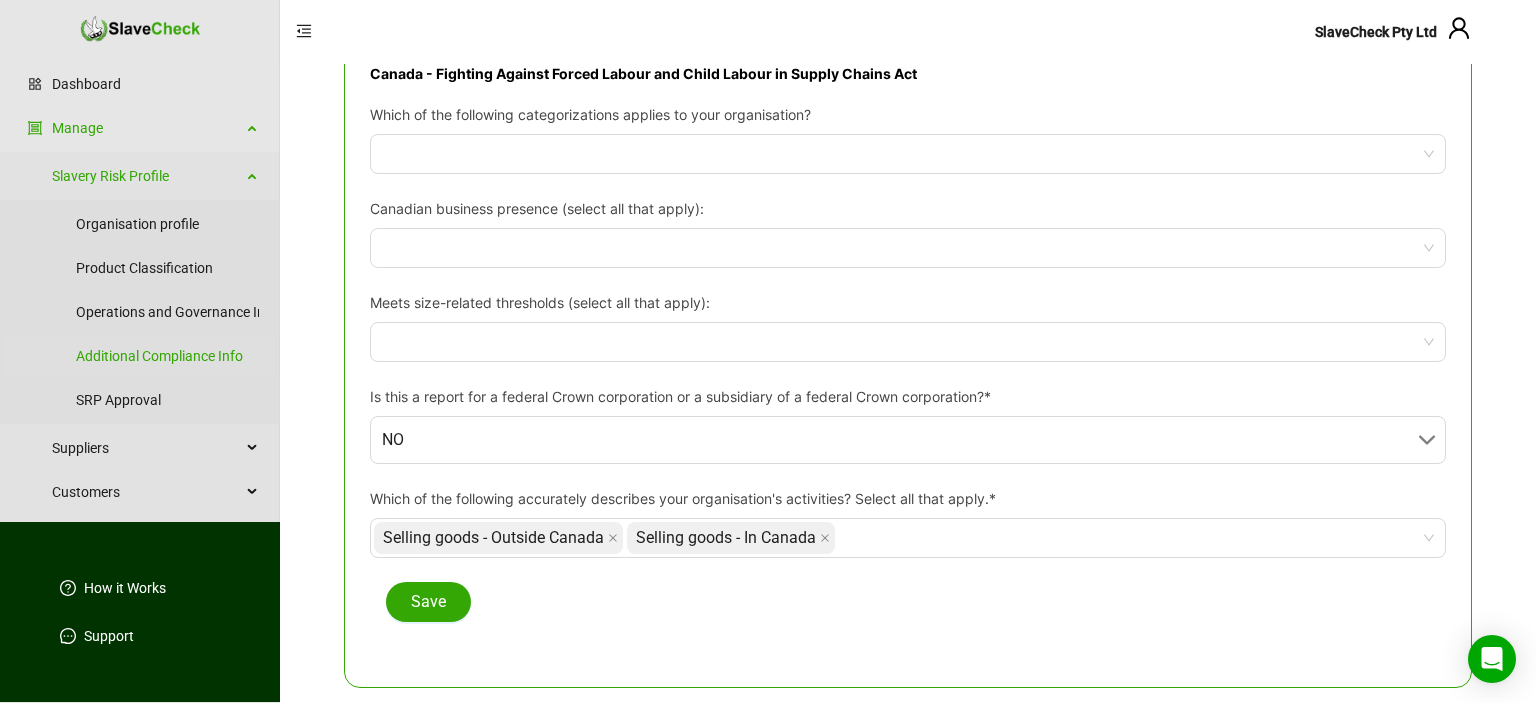 click on "**********" at bounding box center [908, -999] 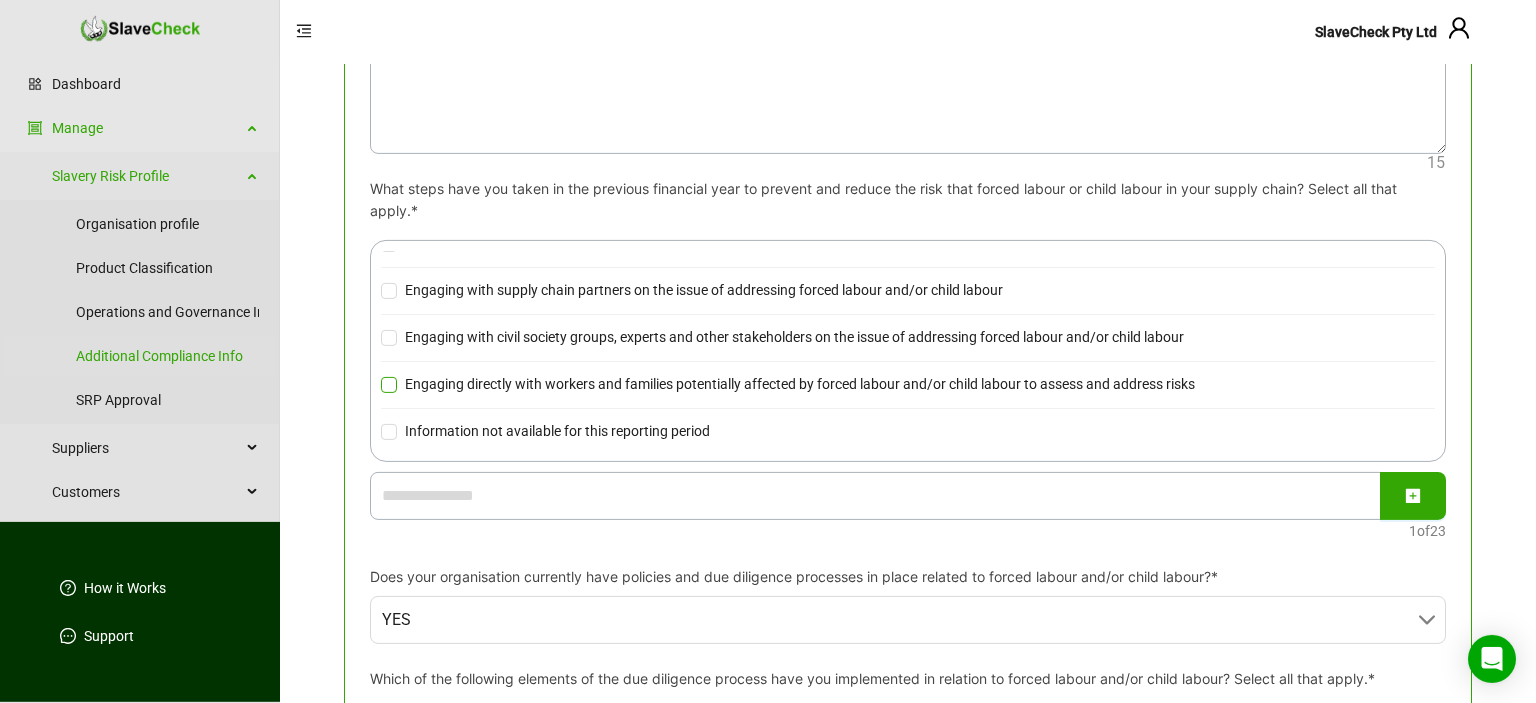 scroll, scrollTop: 356, scrollLeft: 0, axis: vertical 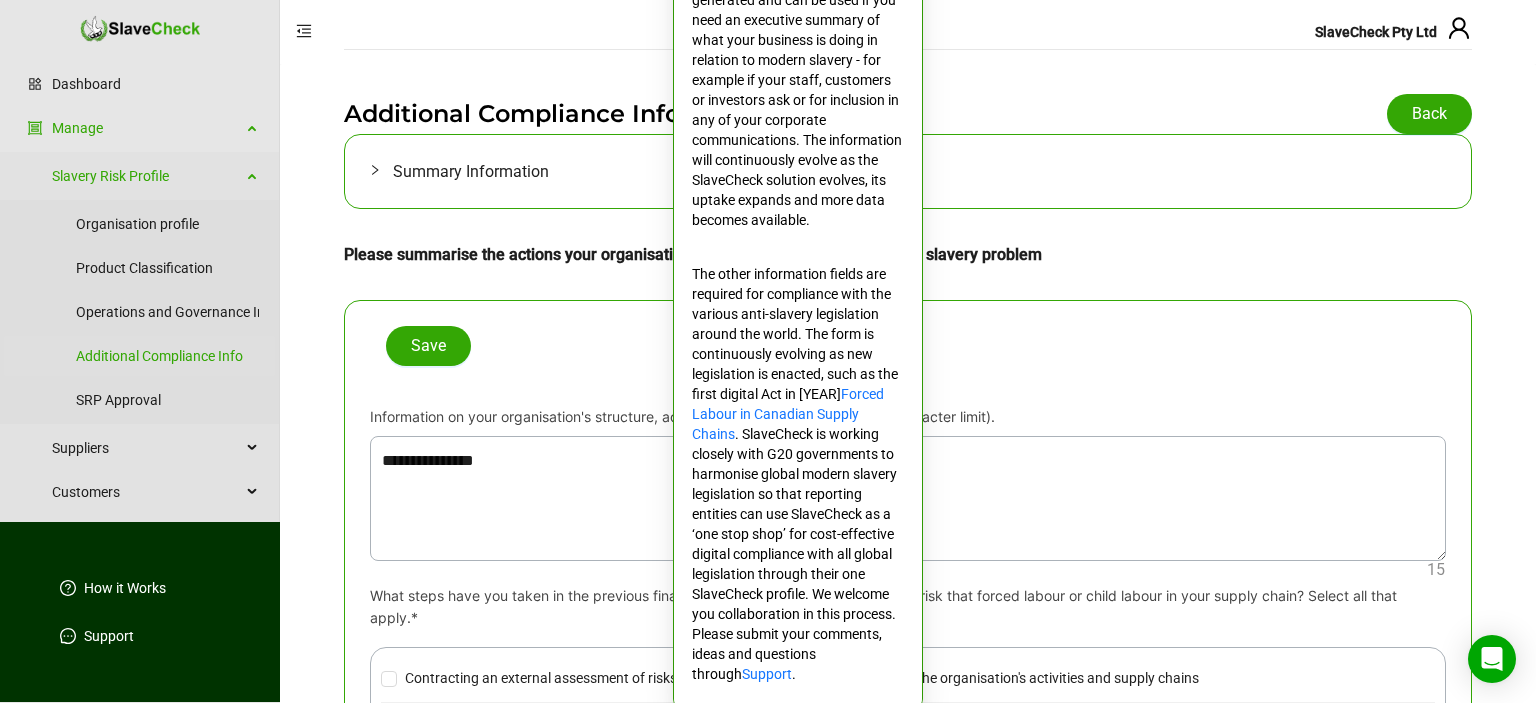 click on "The summary information in the first field below is system-generated and can be used if you need an executive summary of what your business is doing in relation to modern slavery - for example if your staff, customers or investors ask or for inclusion in any of your corporate communications. The information will continuously evolve as the SlaveCheck solution evolves, its uptake expands and more data becomes available." at bounding box center [798, 90] 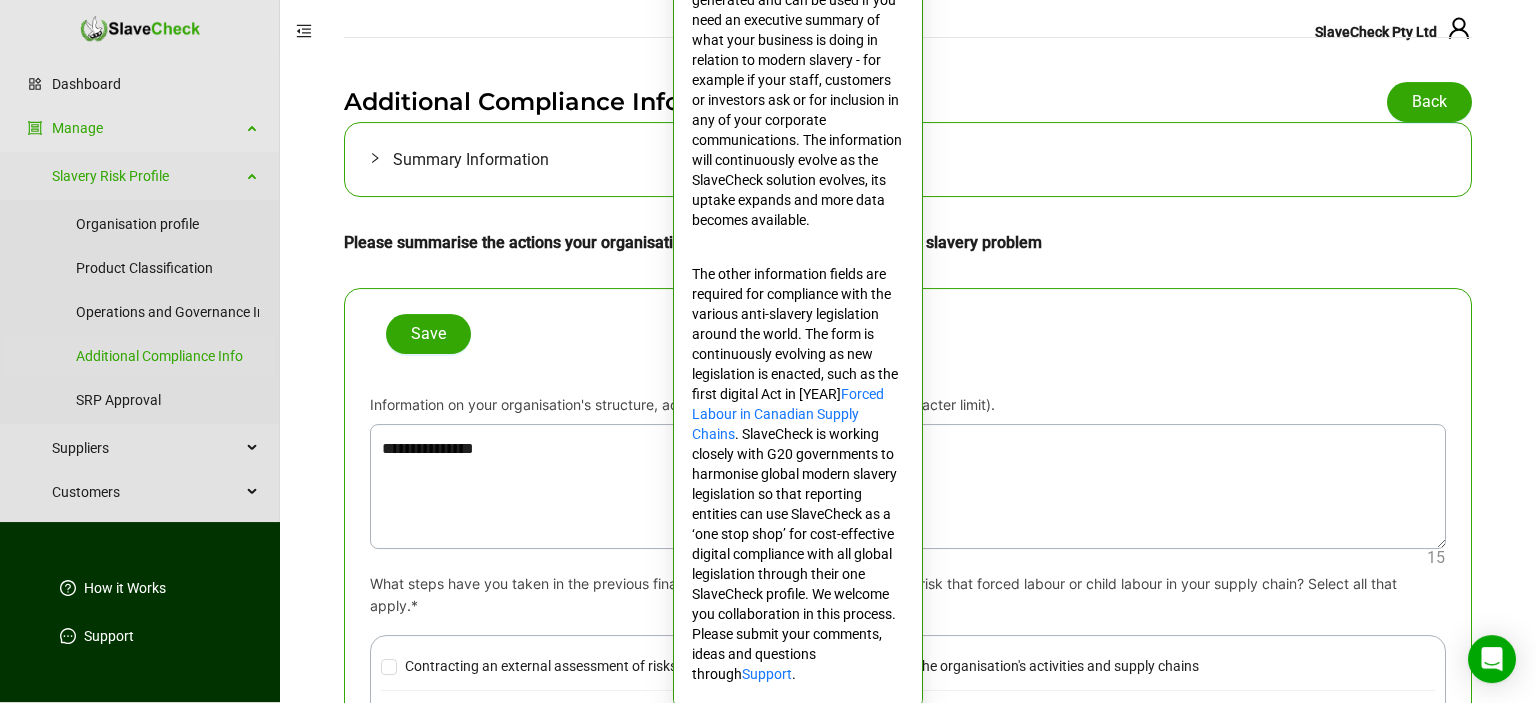 scroll, scrollTop: 0, scrollLeft: 0, axis: both 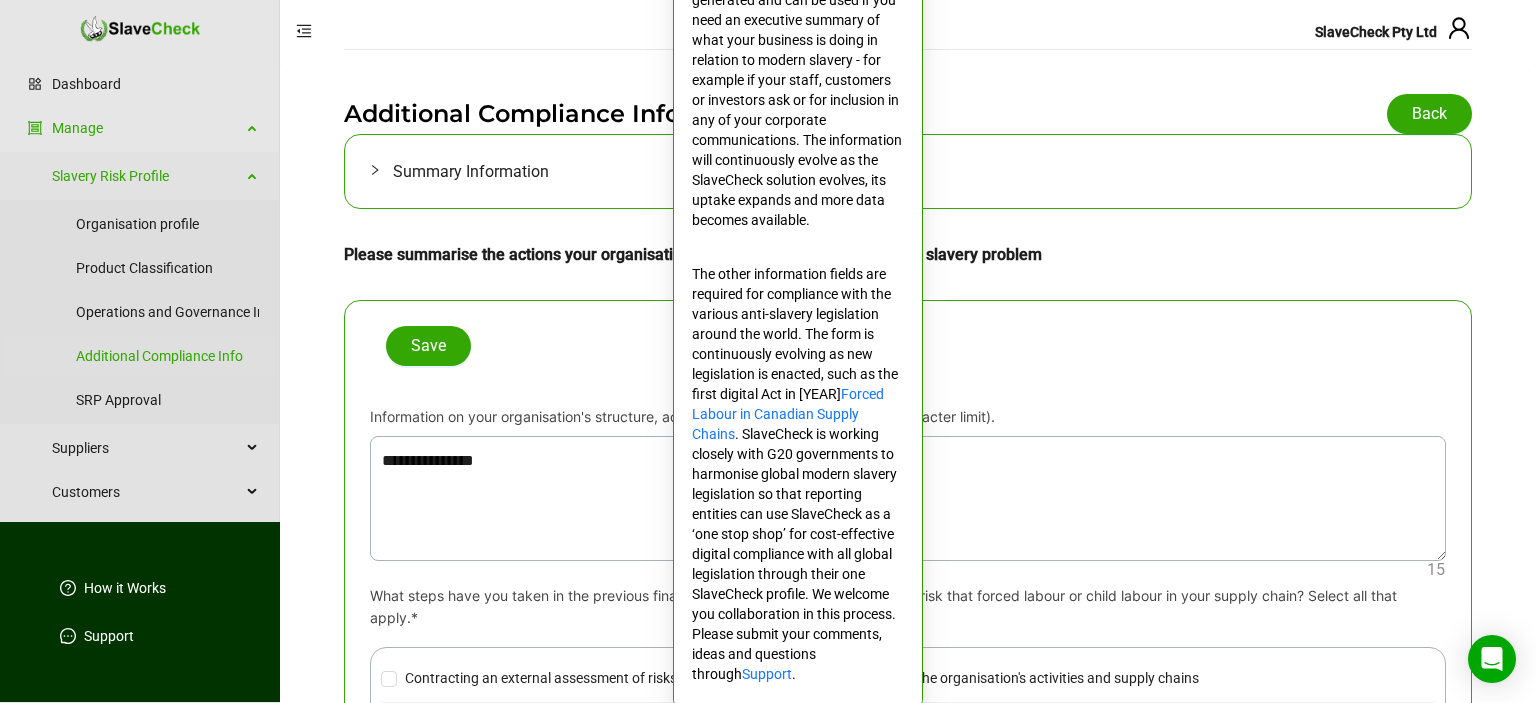 click on "The summary information in the first field below is system-generated and can be used if you need an executive summary of what your business is doing in relation to modern slavery - for example if your staff, customers or investors ask or for inclusion in any of your corporate communications. The information will continuously evolve as the SlaveCheck solution evolves, its uptake expands and more data becomes available." at bounding box center (798, 90) 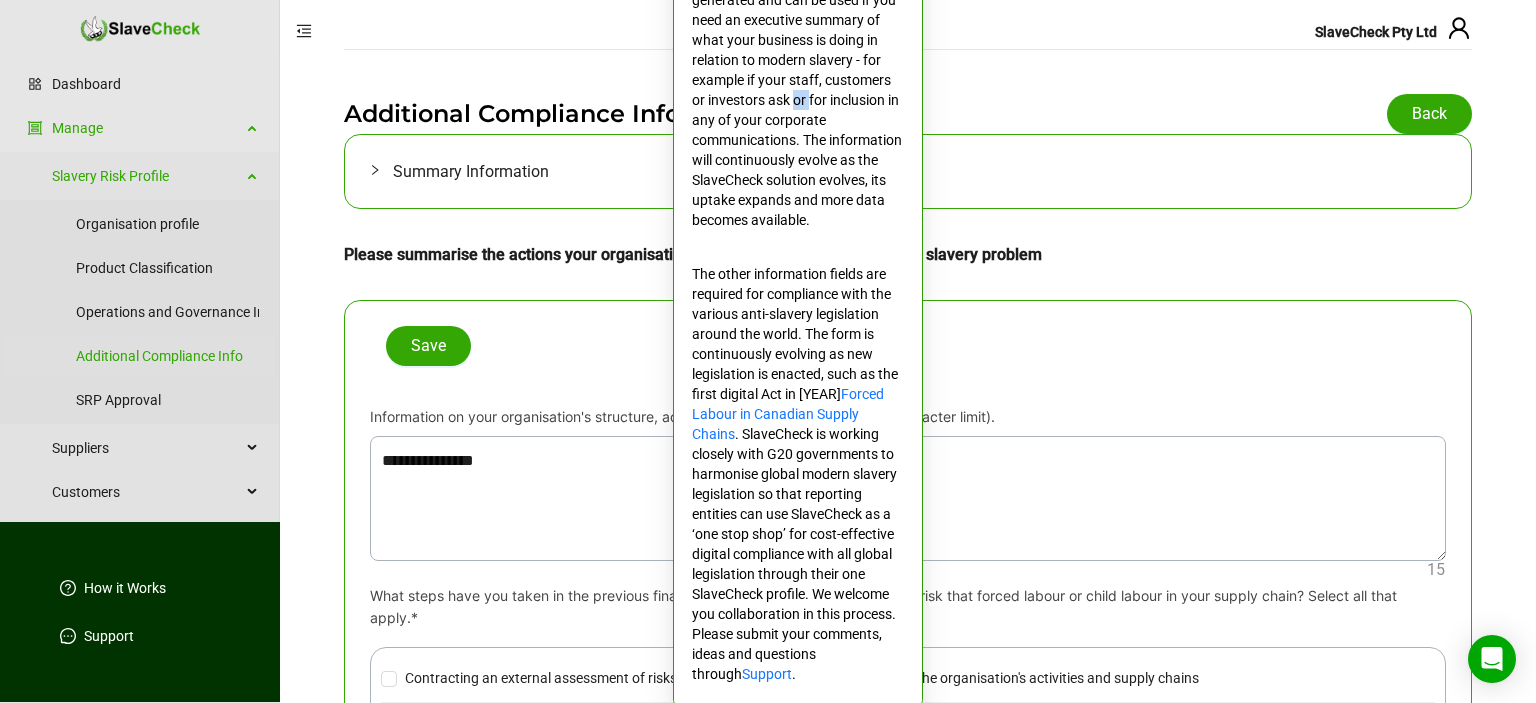 click on "The summary information in the first field below is system-generated and can be used if you need an executive summary of what your business is doing in relation to modern slavery - for example if your staff, customers or investors ask or for inclusion in any of your corporate communications. The information will continuously evolve as the SlaveCheck solution evolves, its uptake expands and more data becomes available." at bounding box center (798, 90) 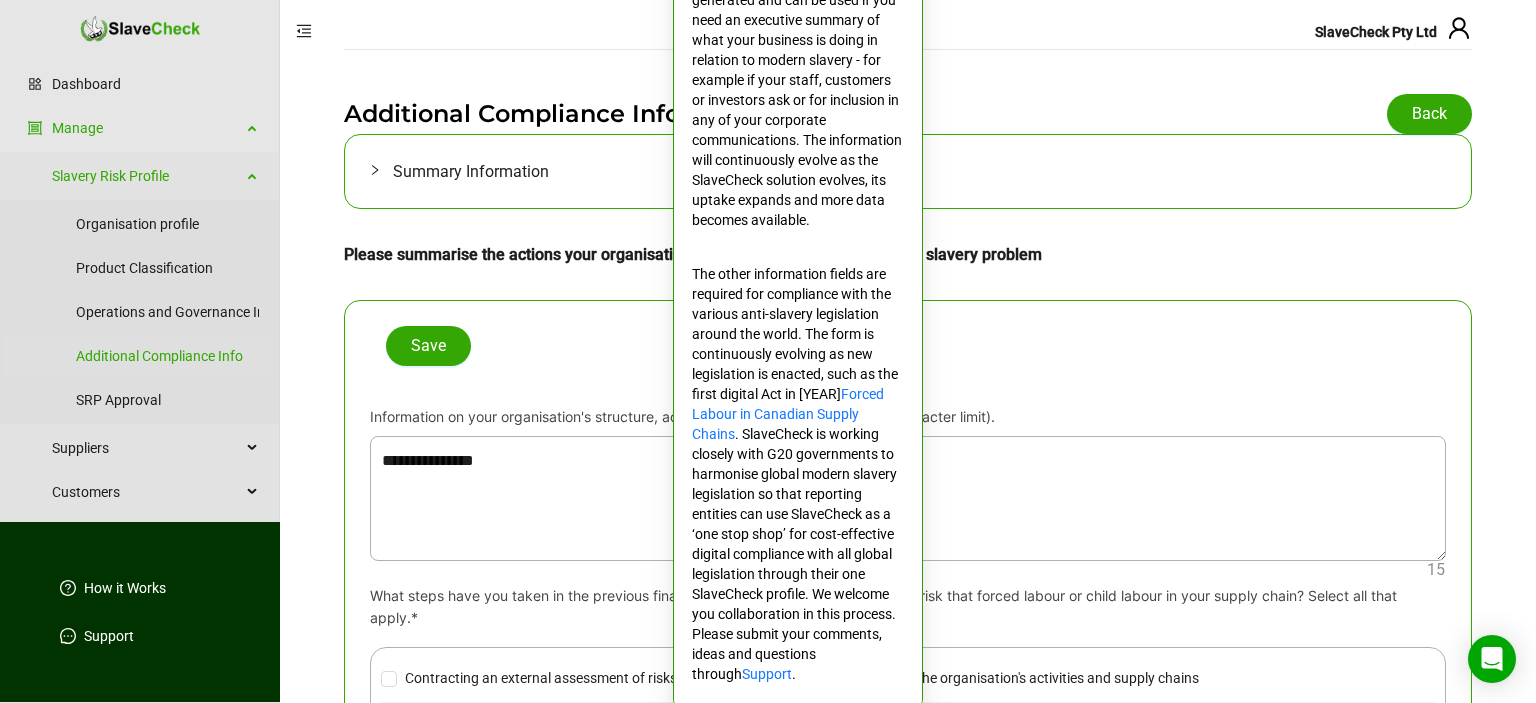 click on "The summary information in the first field below is system-generated and can be used if you need an executive summary of what your business is doing in relation to modern slavery - for example if your staff, customers or investors ask or for inclusion in any of your corporate communications. The information will continuously evolve as the SlaveCheck solution evolves, its uptake expands and more data becomes available." at bounding box center (798, 90) 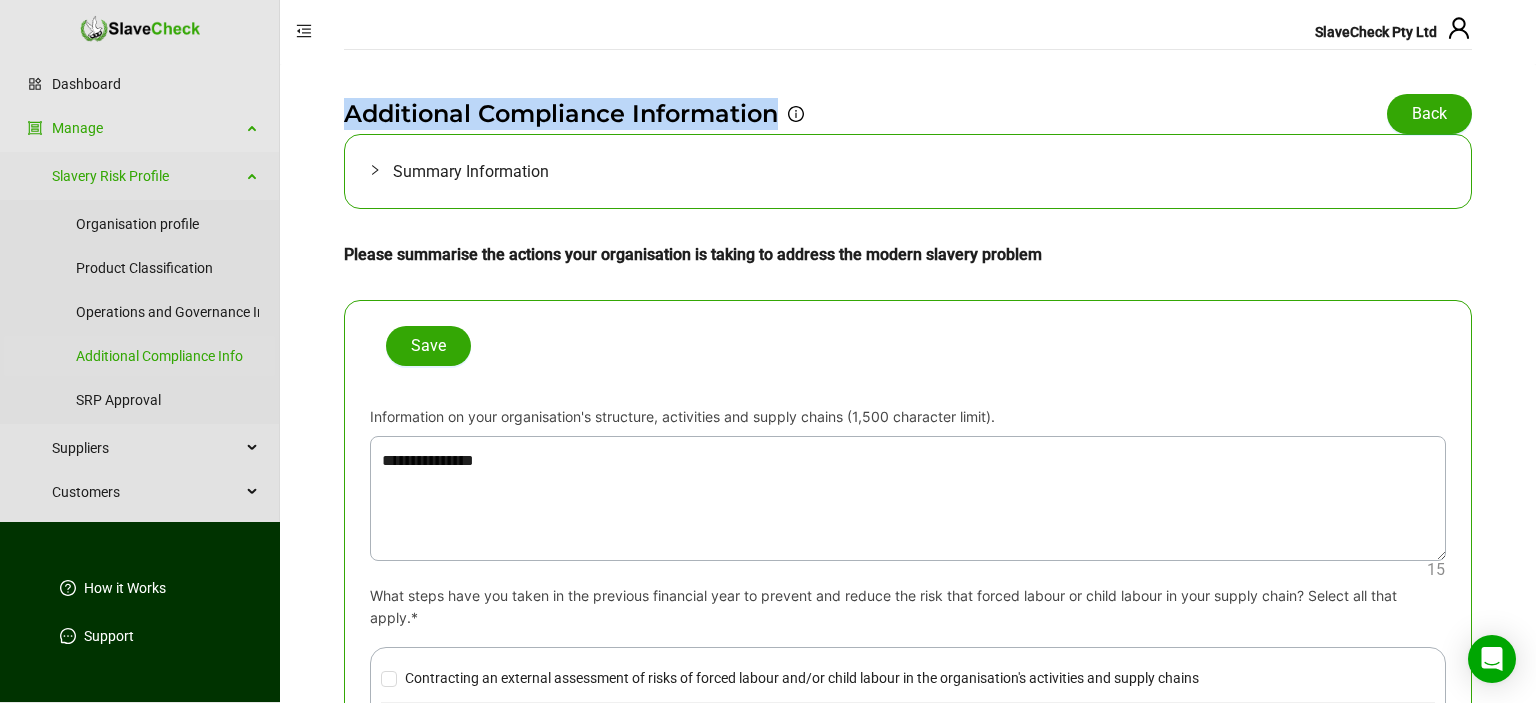 drag, startPoint x: 747, startPoint y: 671, endPoint x: 831, endPoint y: 77, distance: 599.91 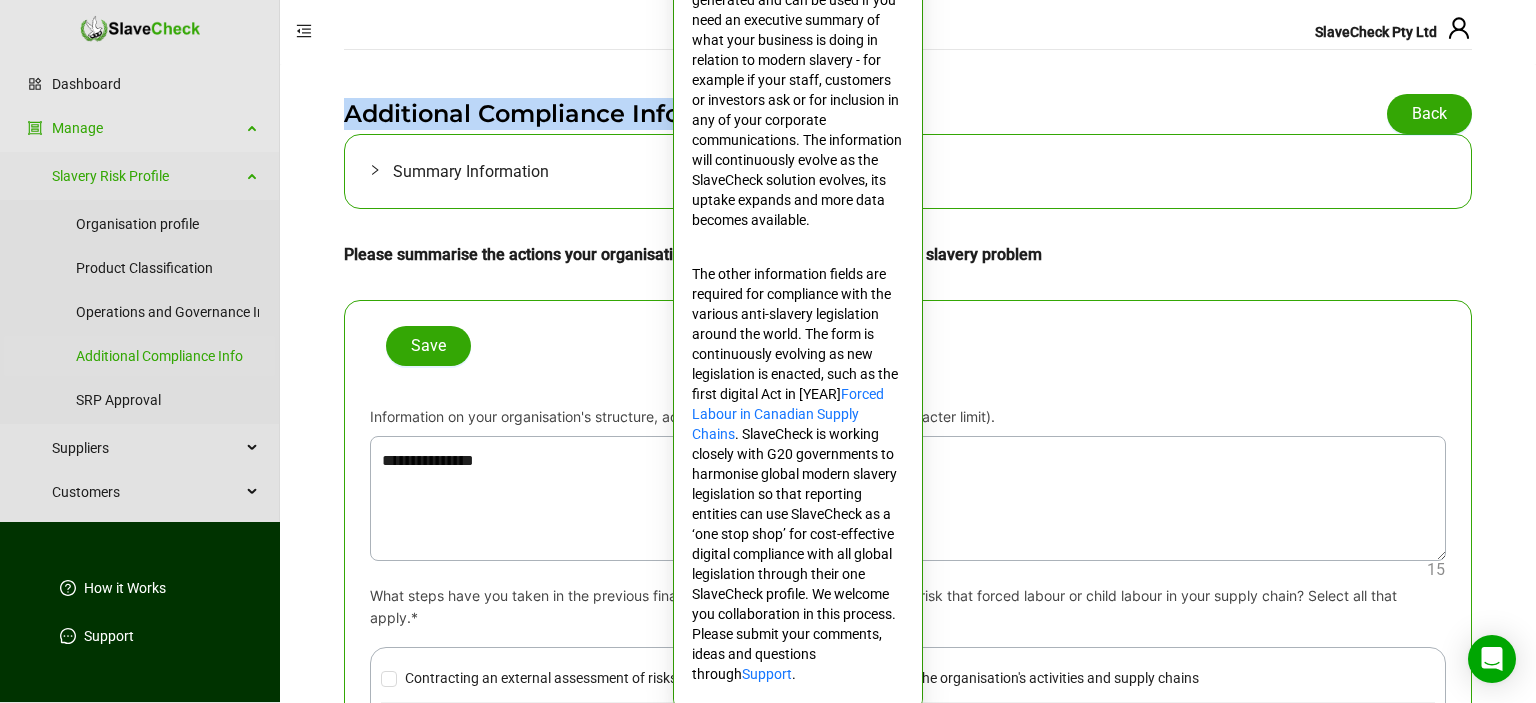 click on "The summary information in the first field below is system-generated and can be used if you need an executive summary of what your business is doing in relation to modern slavery - for example if your staff, customers or investors ask or for inclusion in any of your corporate communications. The information will continuously evolve as the SlaveCheck solution evolves, its uptake expands and more data becomes available." at bounding box center (798, 90) 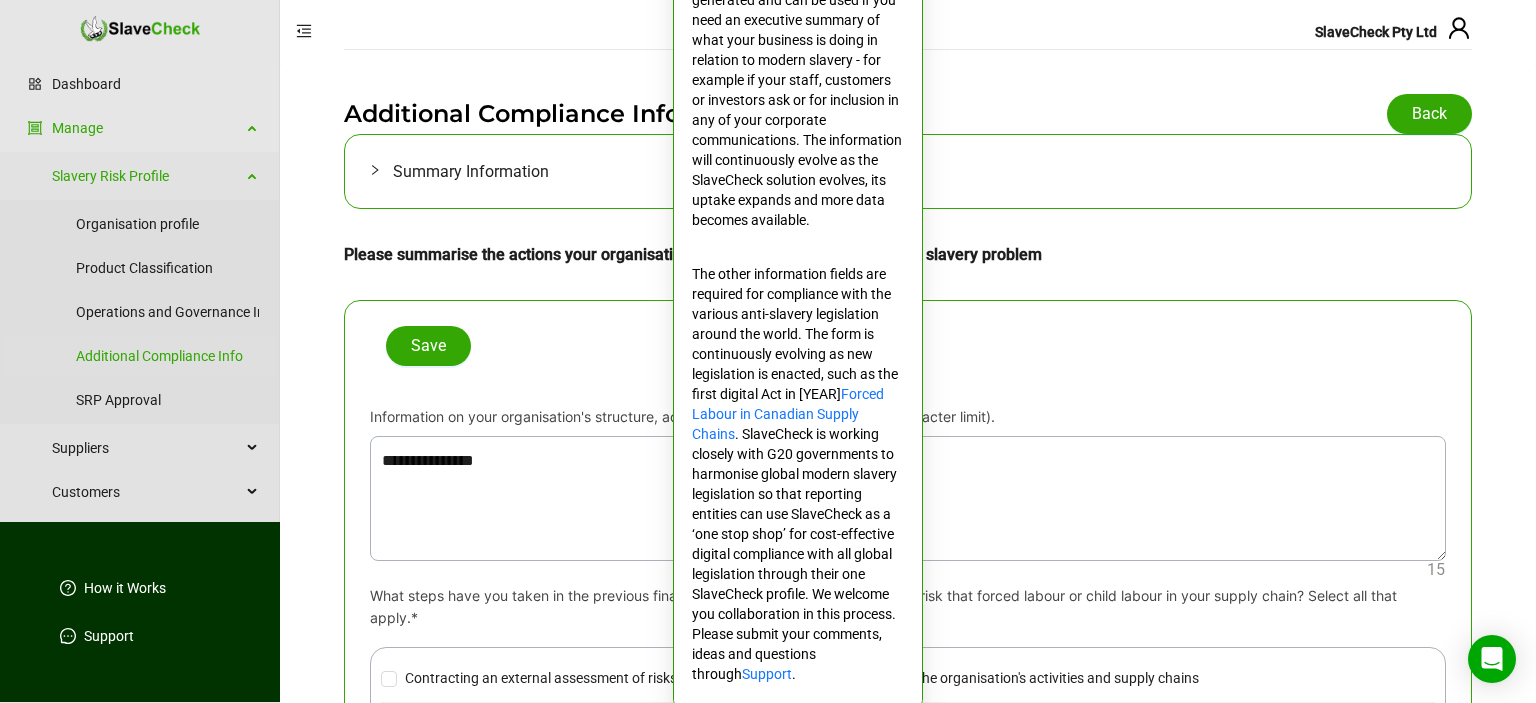 click on "The summary information in the first field below is system-generated and can be used if you need an executive summary of what your business is doing in relation to modern slavery - for example if your staff, customers or investors ask or for inclusion in any of your corporate communications. The information will continuously evolve as the SlaveCheck solution evolves, its uptake expands and more data becomes available." at bounding box center [798, 90] 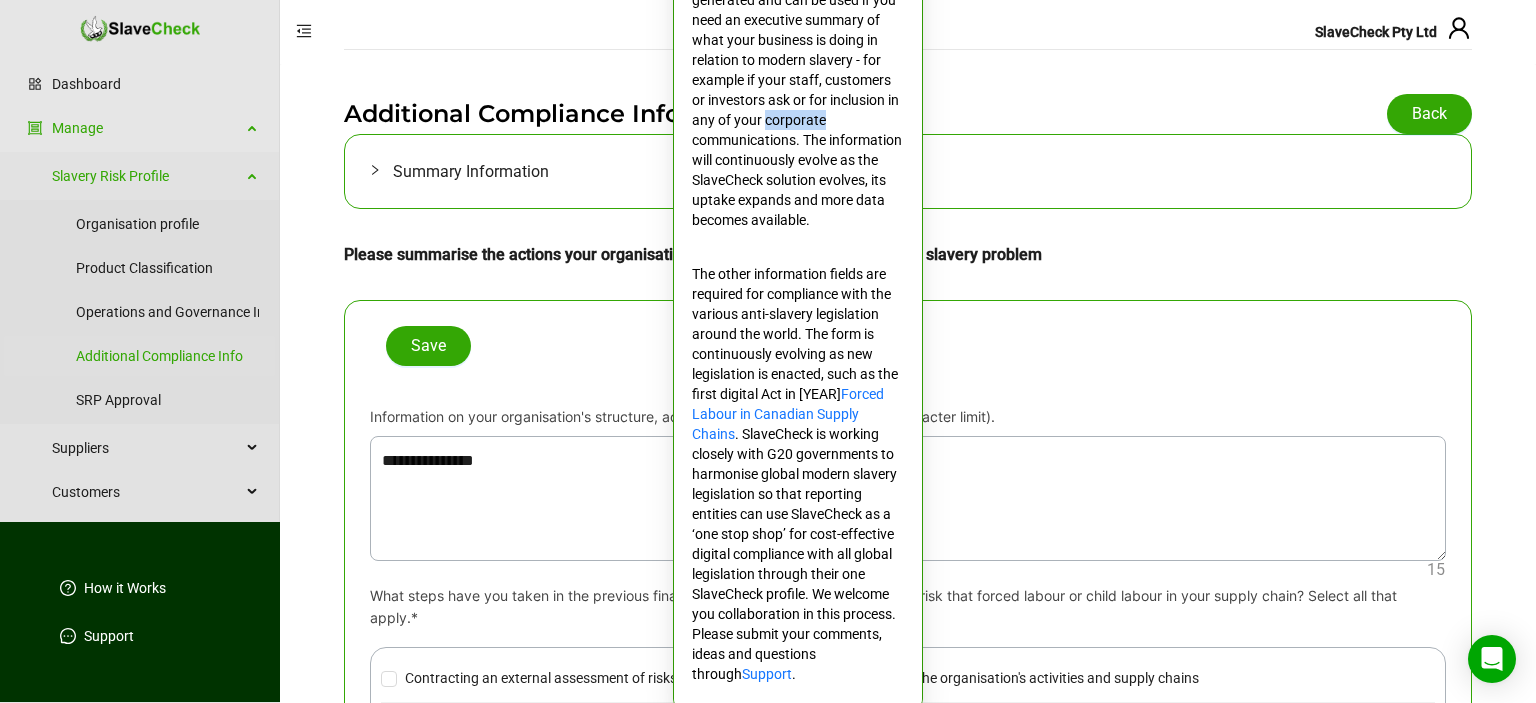 click on "The summary information in the first field below is system-generated and can be used if you need an executive summary of what your business is doing in relation to modern slavery - for example if your staff, customers or investors ask or for inclusion in any of your corporate communications. The information will continuously evolve as the SlaveCheck solution evolves, its uptake expands and more data becomes available." at bounding box center [798, 90] 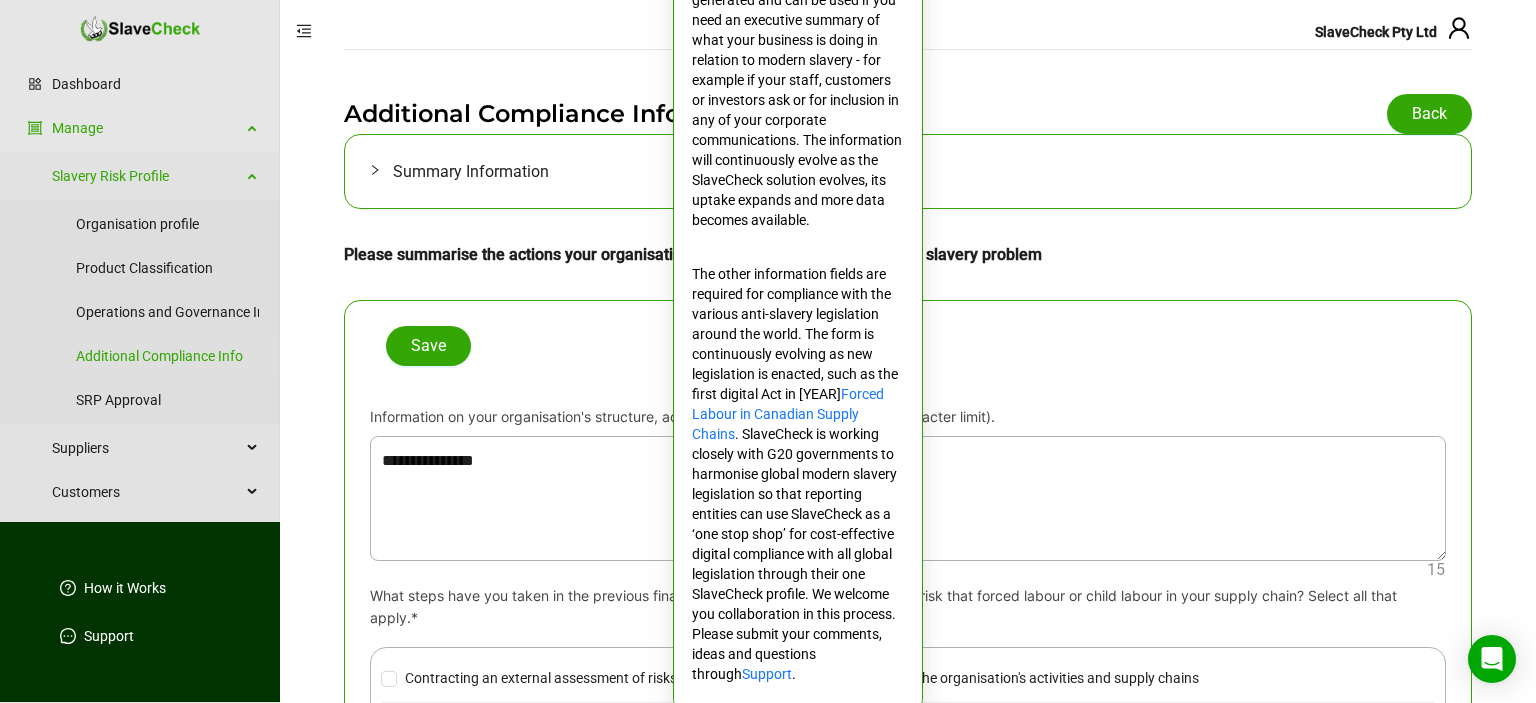 click on "The summary information in the first field below is system-generated and can be used if you need an executive summary of what your business is doing in relation to modern slavery - for example if your staff, customers or investors ask or for inclusion in any of your corporate communications. The information will continuously evolve as the SlaveCheck solution evolves, its uptake expands and more data becomes available." at bounding box center (798, 90) 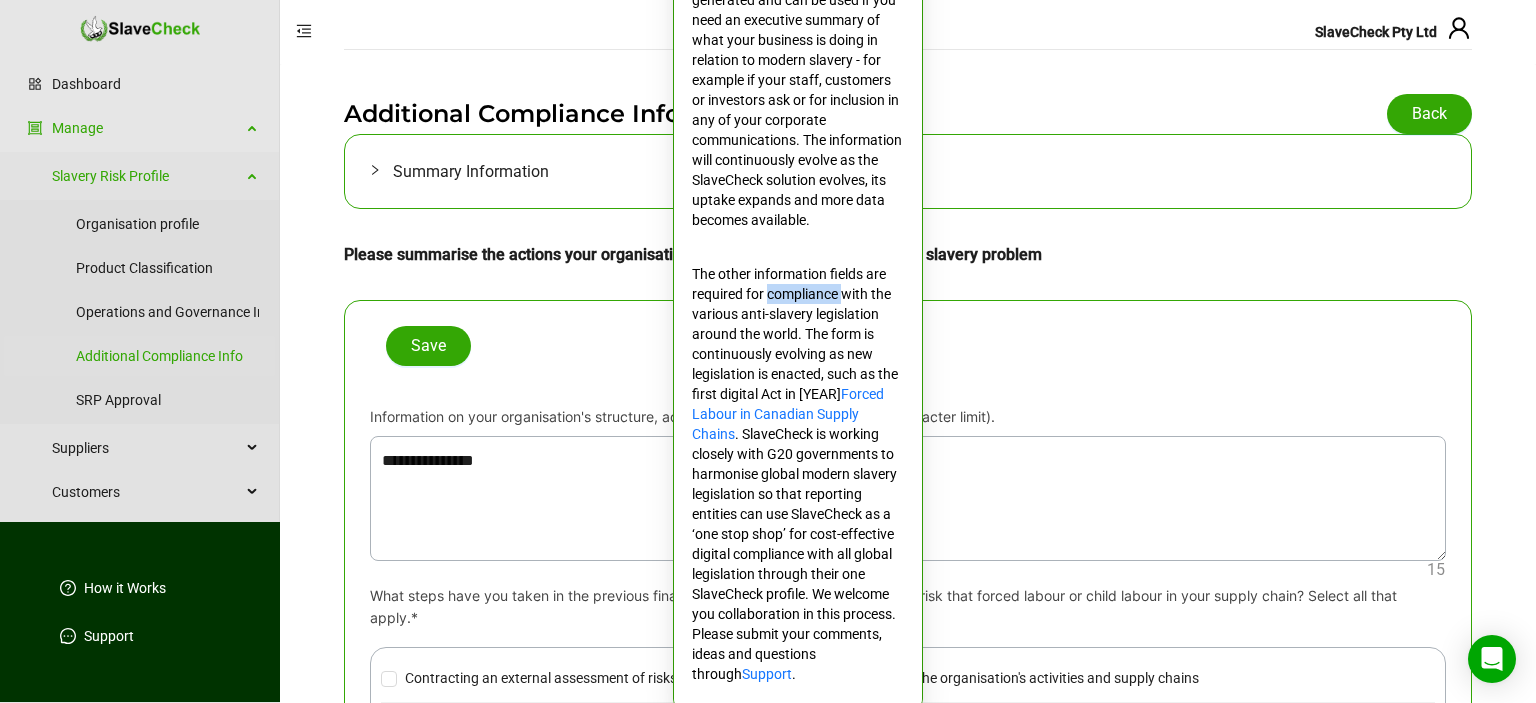 click on "The other information fields are required for compliance with the various anti-slavery legislation around the world. The form is continuously evolving as new legislation is enacted, such as the first digital Act in [YEAR] Forced Labour in Canadian Supply Chains . SlaveCheck is working closely with G20 governments to harmonise global modern slavery legislation so that reporting entities can use SlaveCheck as a ‘one stop shop’ for cost-effective digital compliance with all global legislation through their one SlaveCheck profile. We welcome you collaboration in this process. Please submit your comments, ideas and questions through Support ." at bounding box center (798, 474) 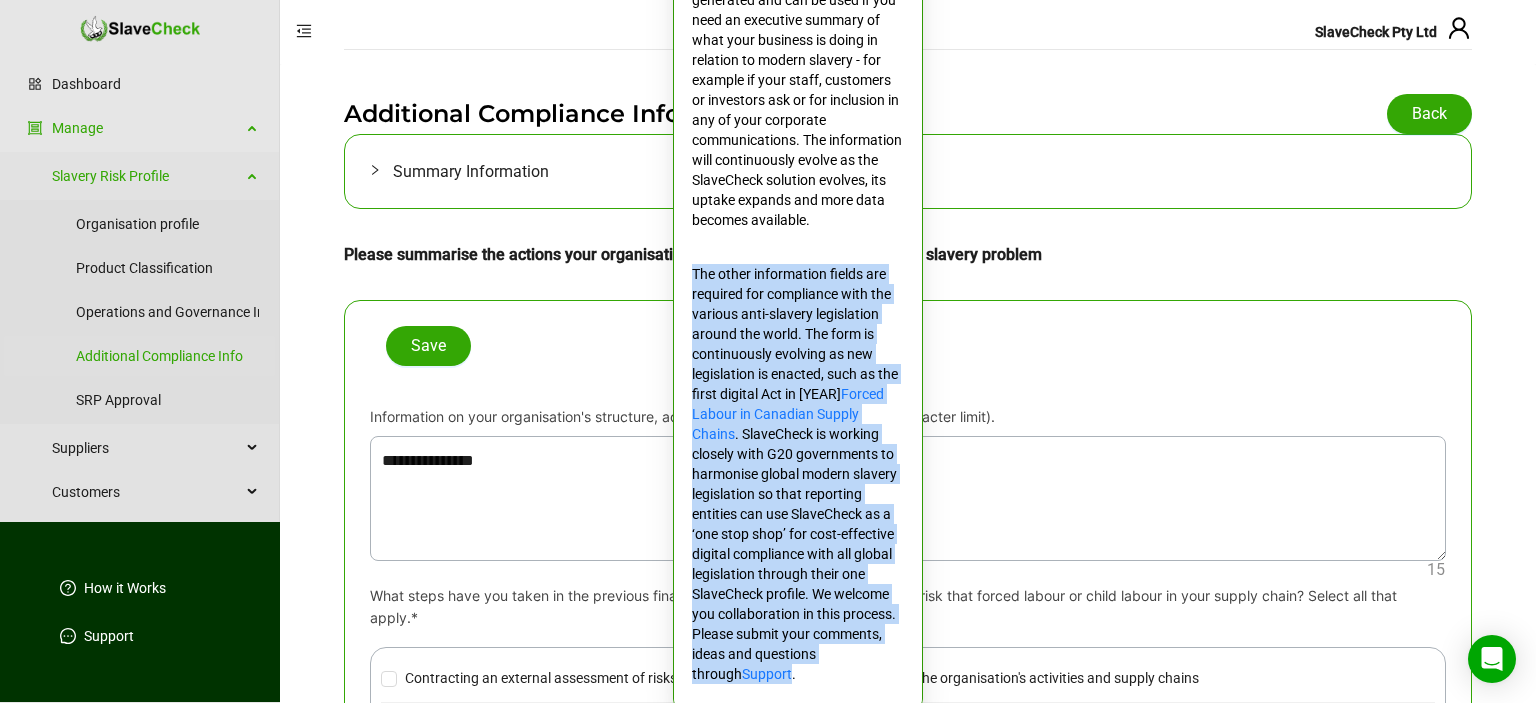 click on "The other information fields are required for compliance with the various anti-slavery legislation around the world. The form is continuously evolving as new legislation is enacted, such as the first digital Act in [YEAR] Forced Labour in Canadian Supply Chains . SlaveCheck is working closely with G20 governments to harmonise global modern slavery legislation so that reporting entities can use SlaveCheck as a ‘one stop shop’ for cost-effective digital compliance with all global legislation through their one SlaveCheck profile. We welcome you collaboration in this process. Please submit your comments, ideas and questions through Support ." at bounding box center [798, 474] 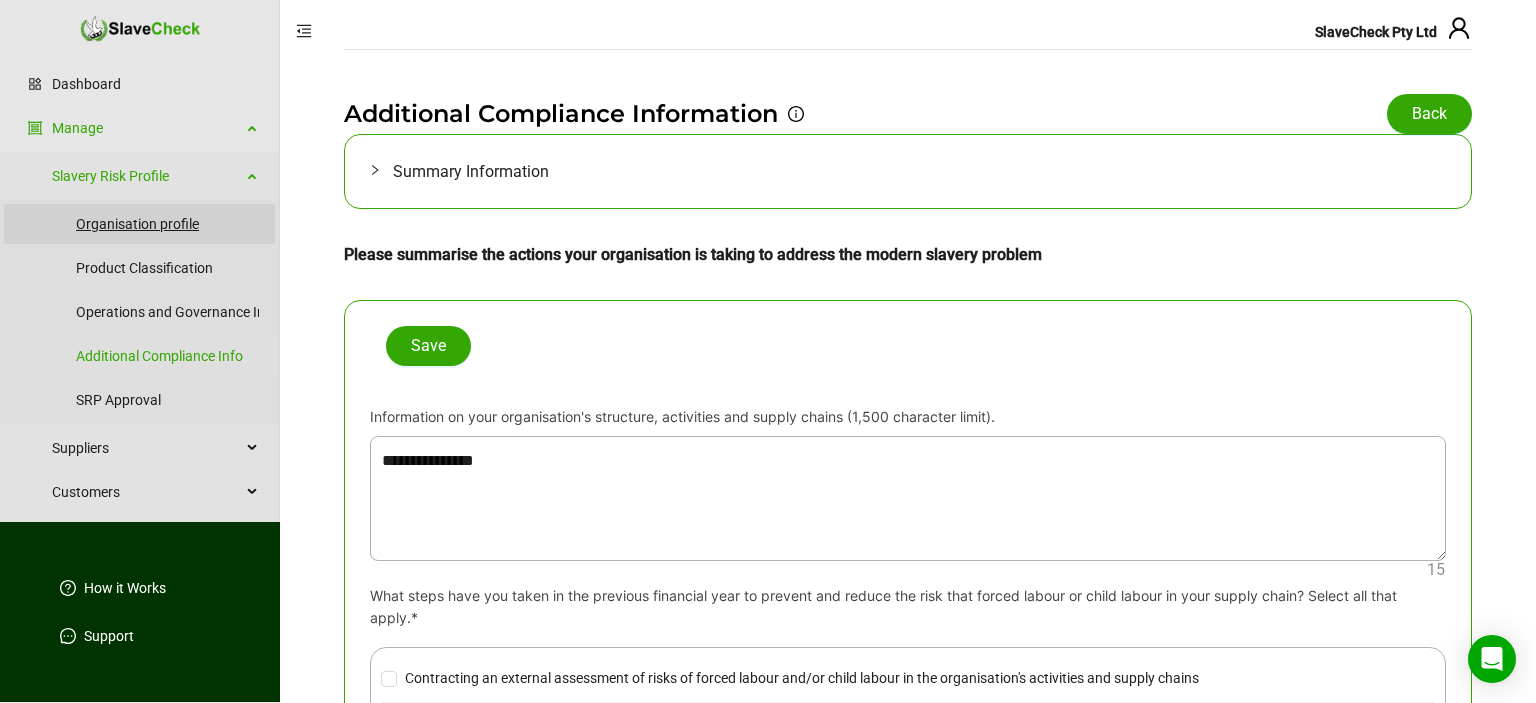 click on "Organisation profile" at bounding box center [167, 224] 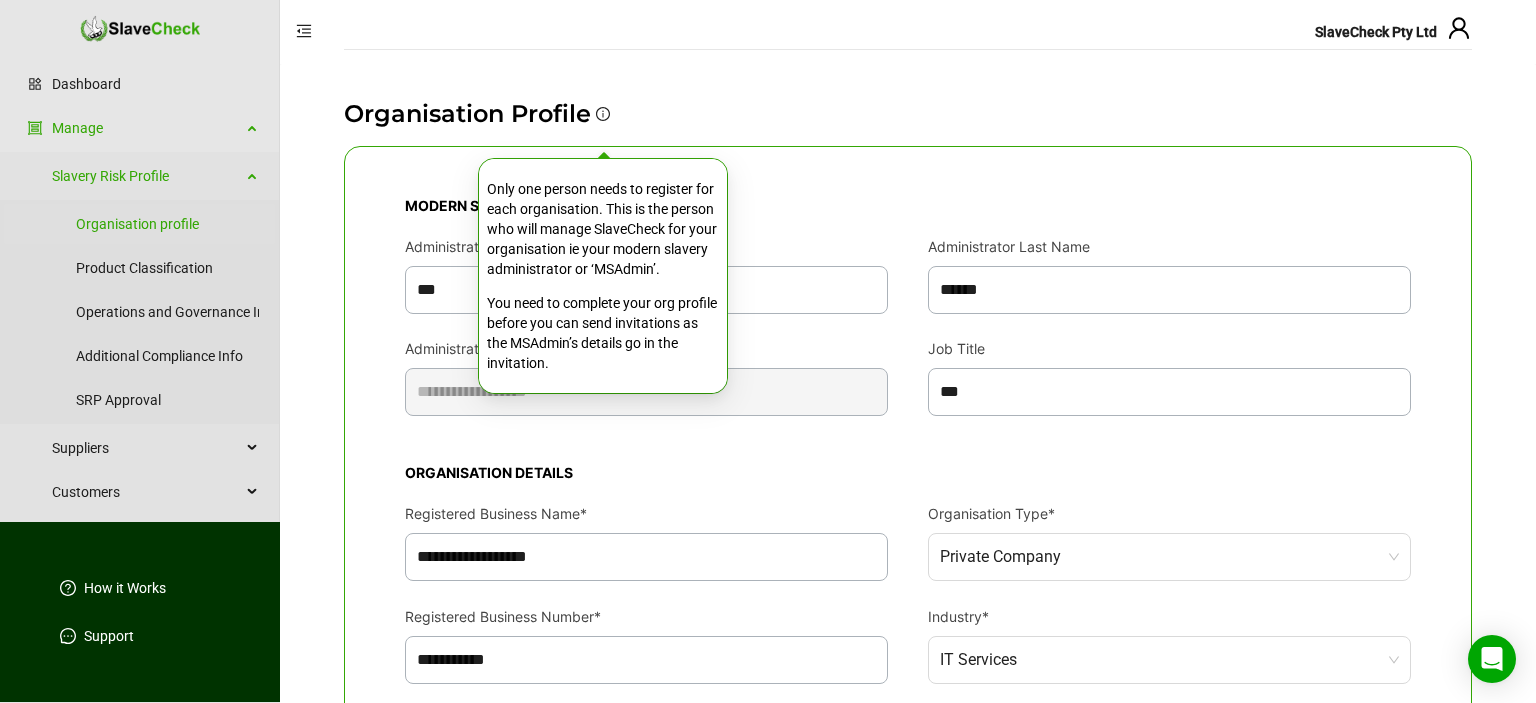 click 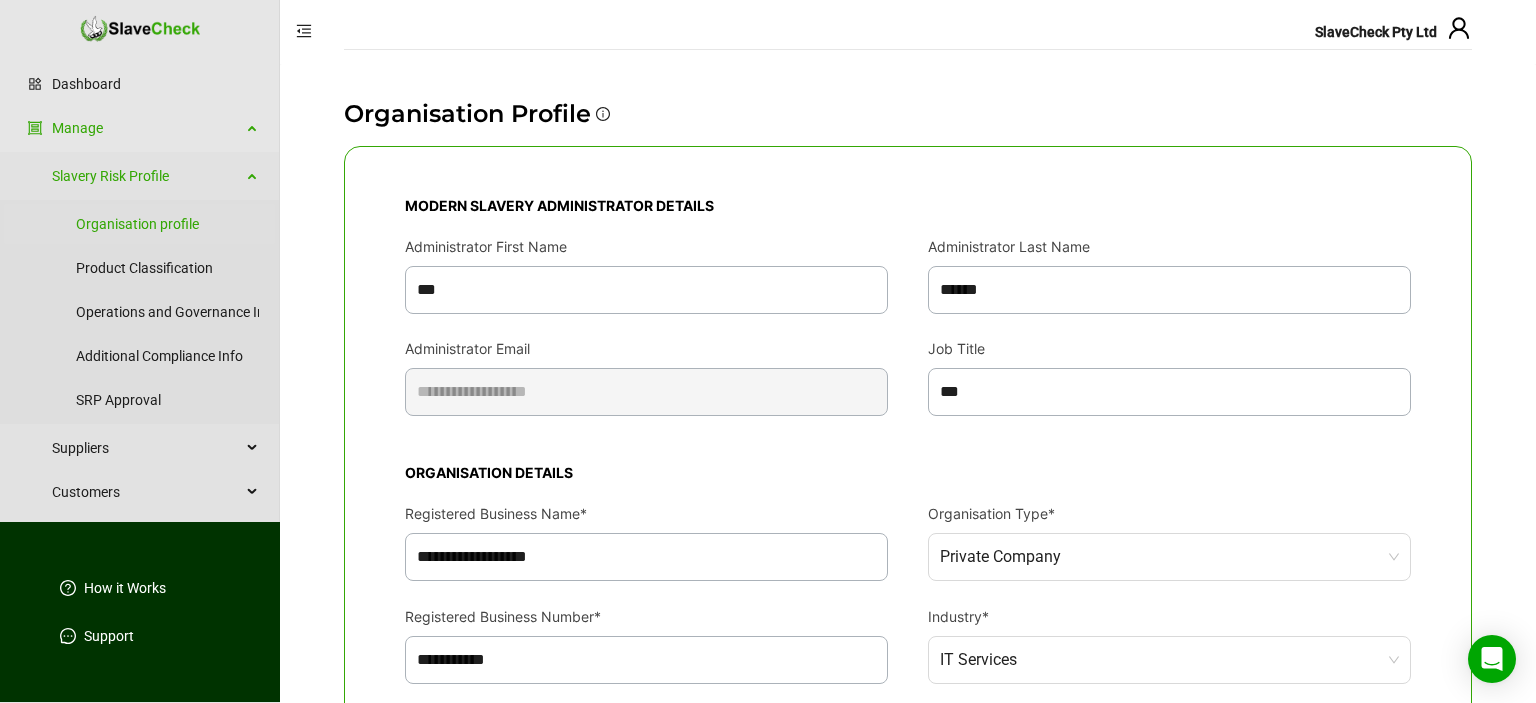 click on "Organisation Profile" at bounding box center [908, 114] 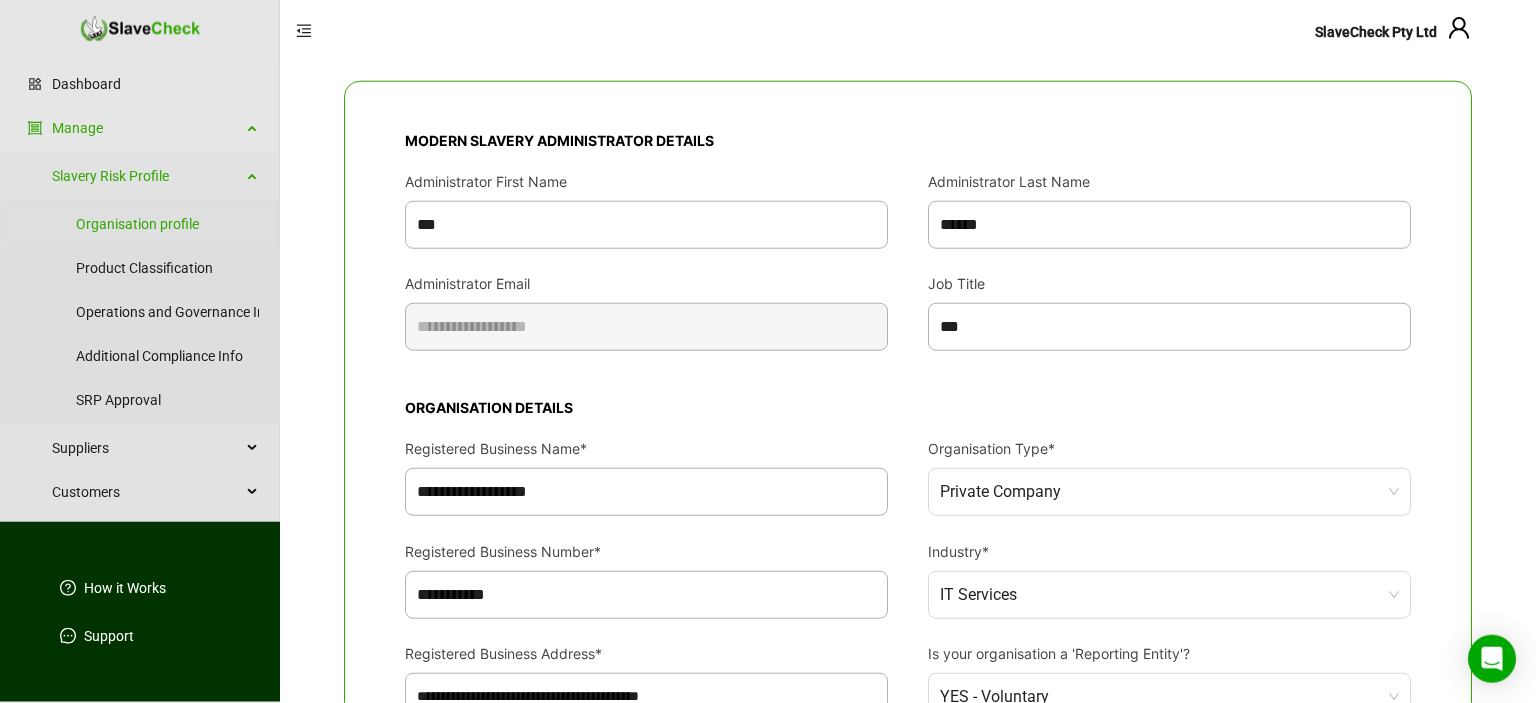 scroll, scrollTop: 0, scrollLeft: 0, axis: both 